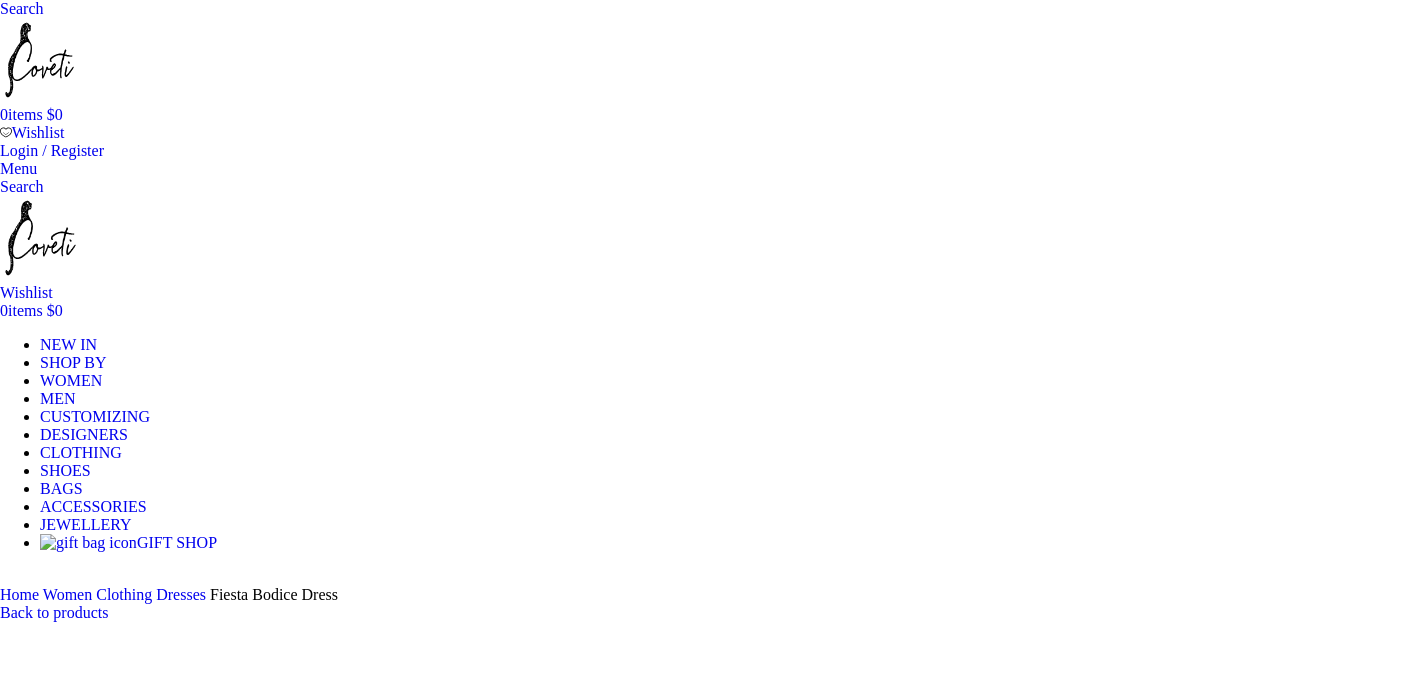 scroll, scrollTop: 0, scrollLeft: 0, axis: both 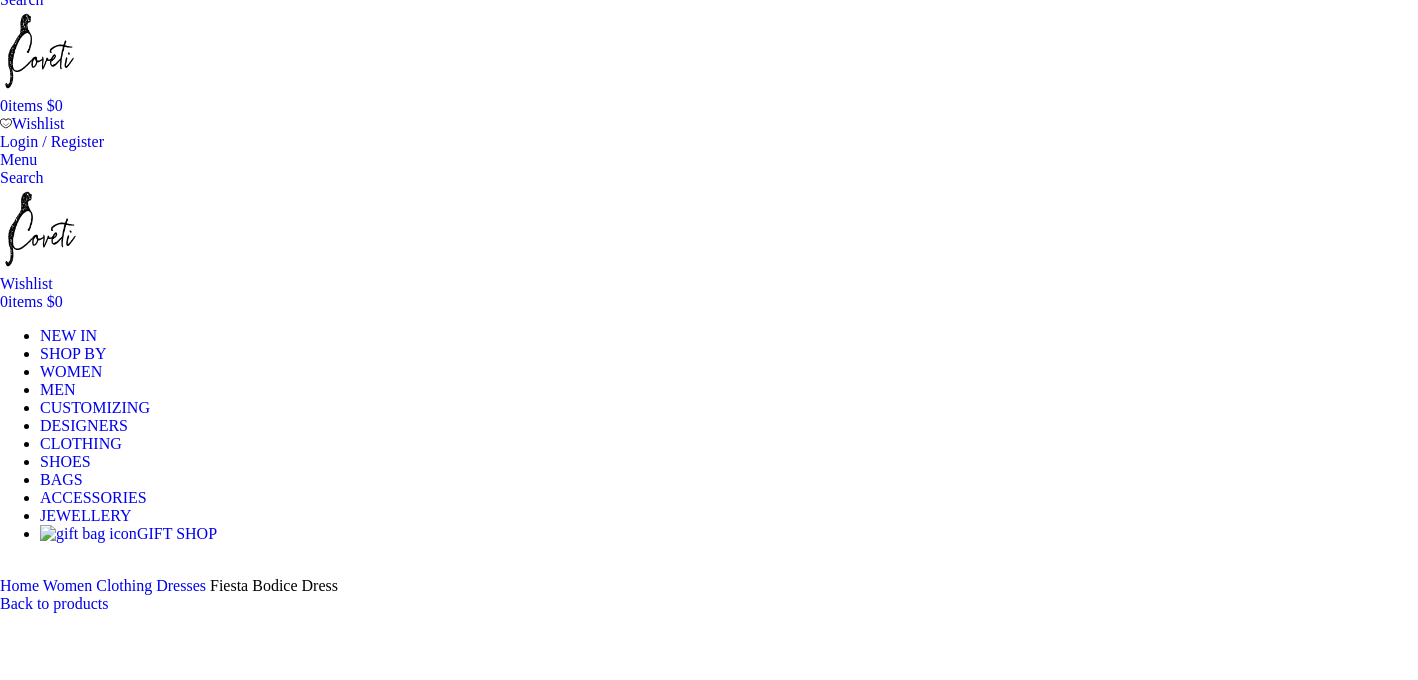 select on "8-uk" 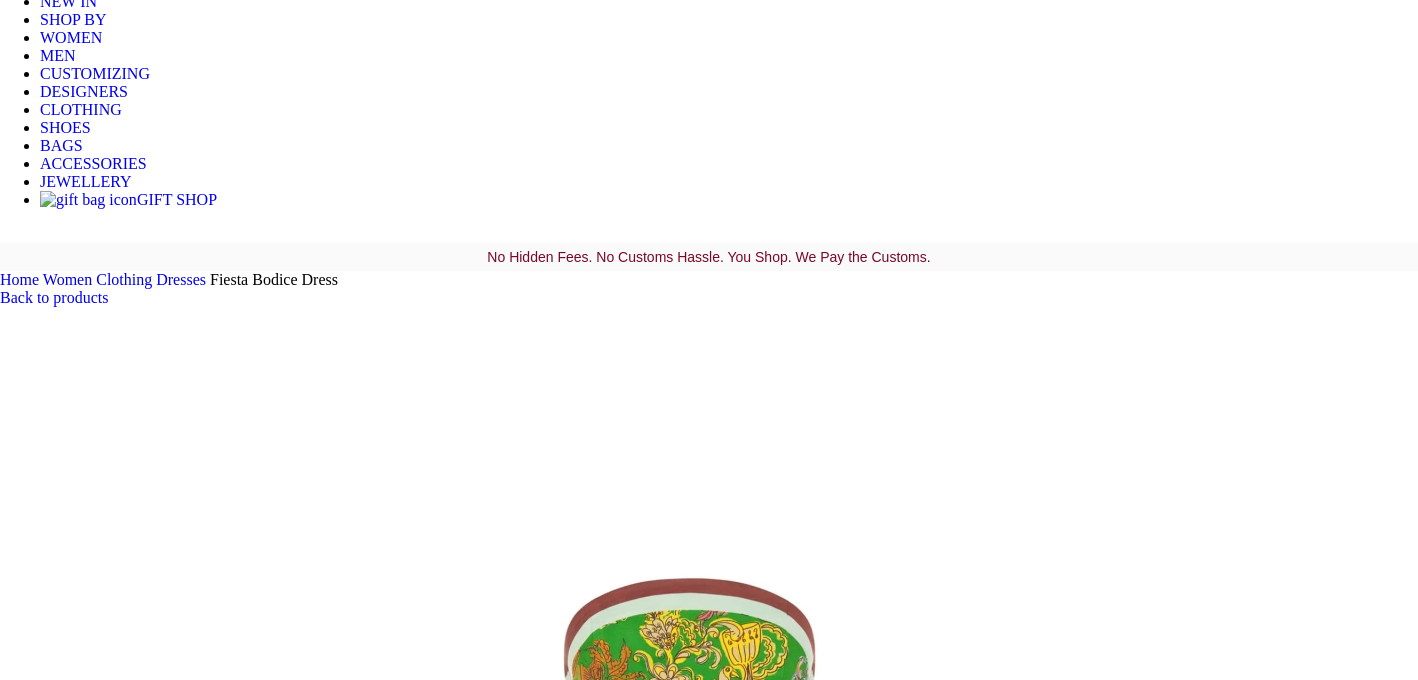 scroll, scrollTop: 265, scrollLeft: 0, axis: vertical 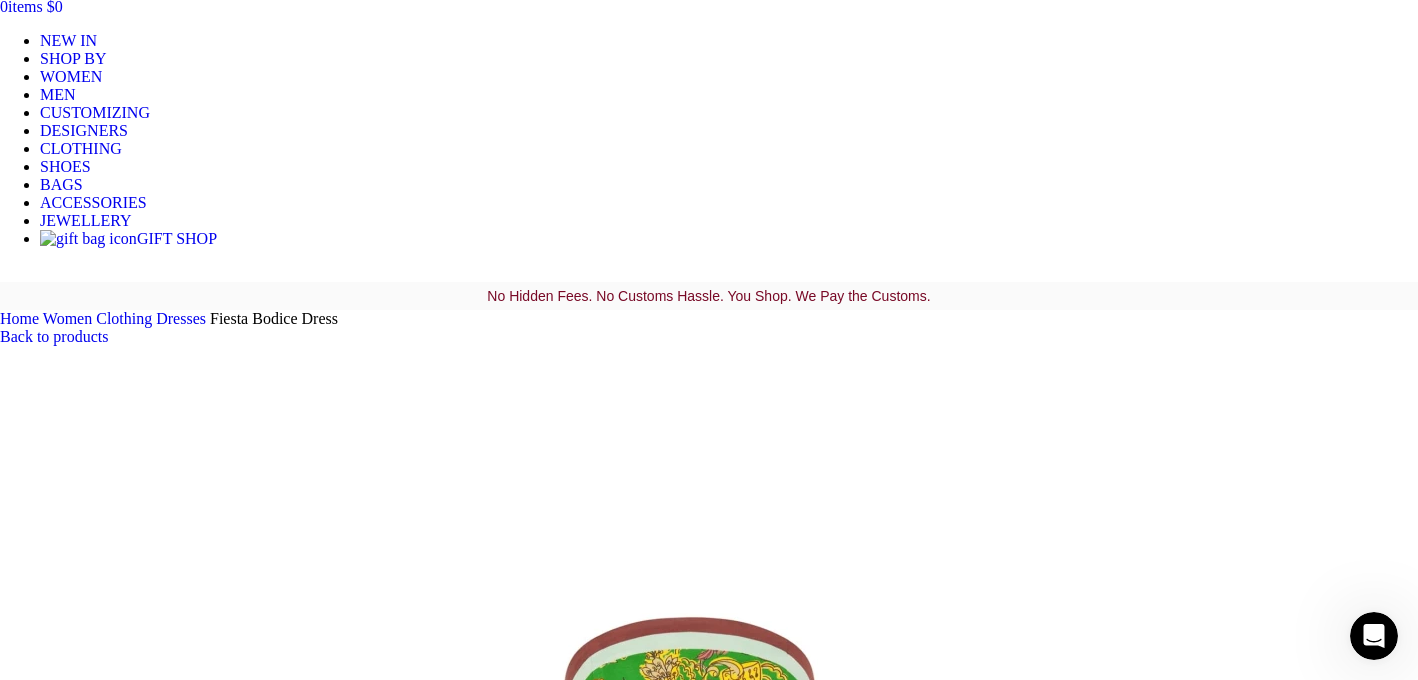 click at bounding box center [310, 1735] 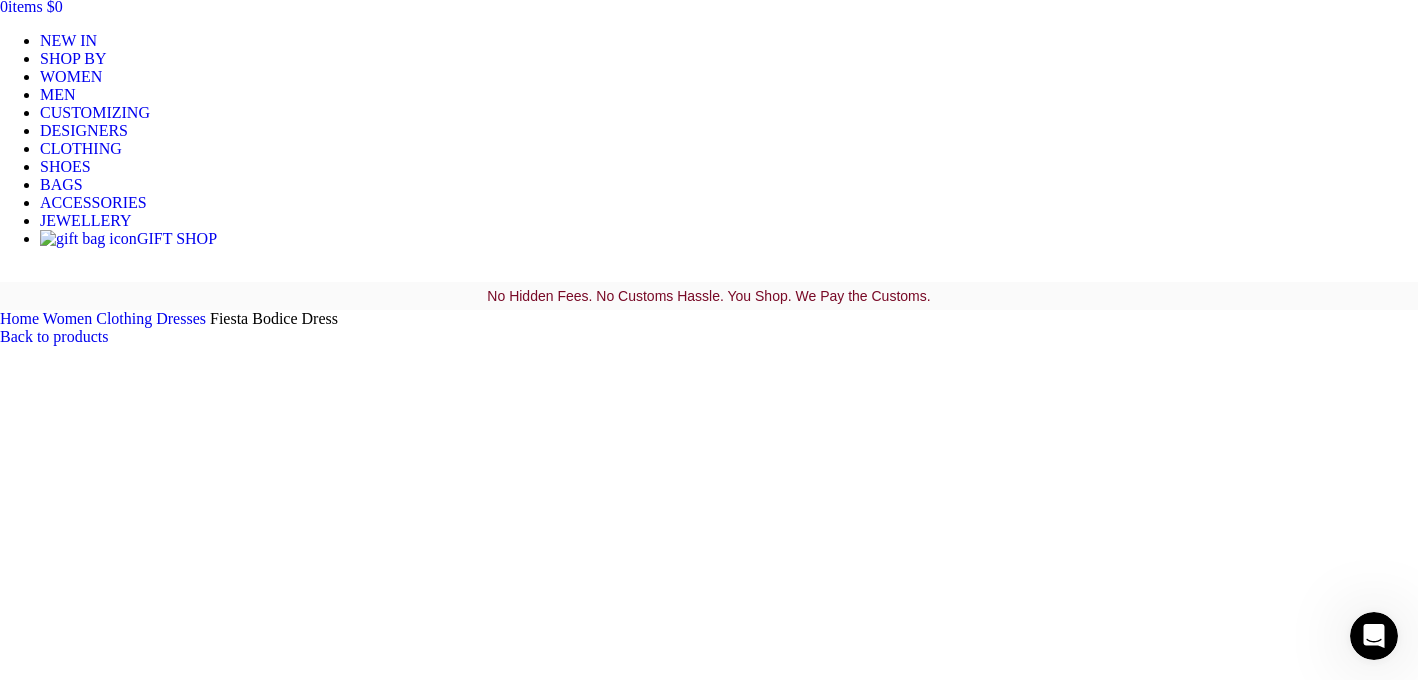 click at bounding box center (310, 1609) 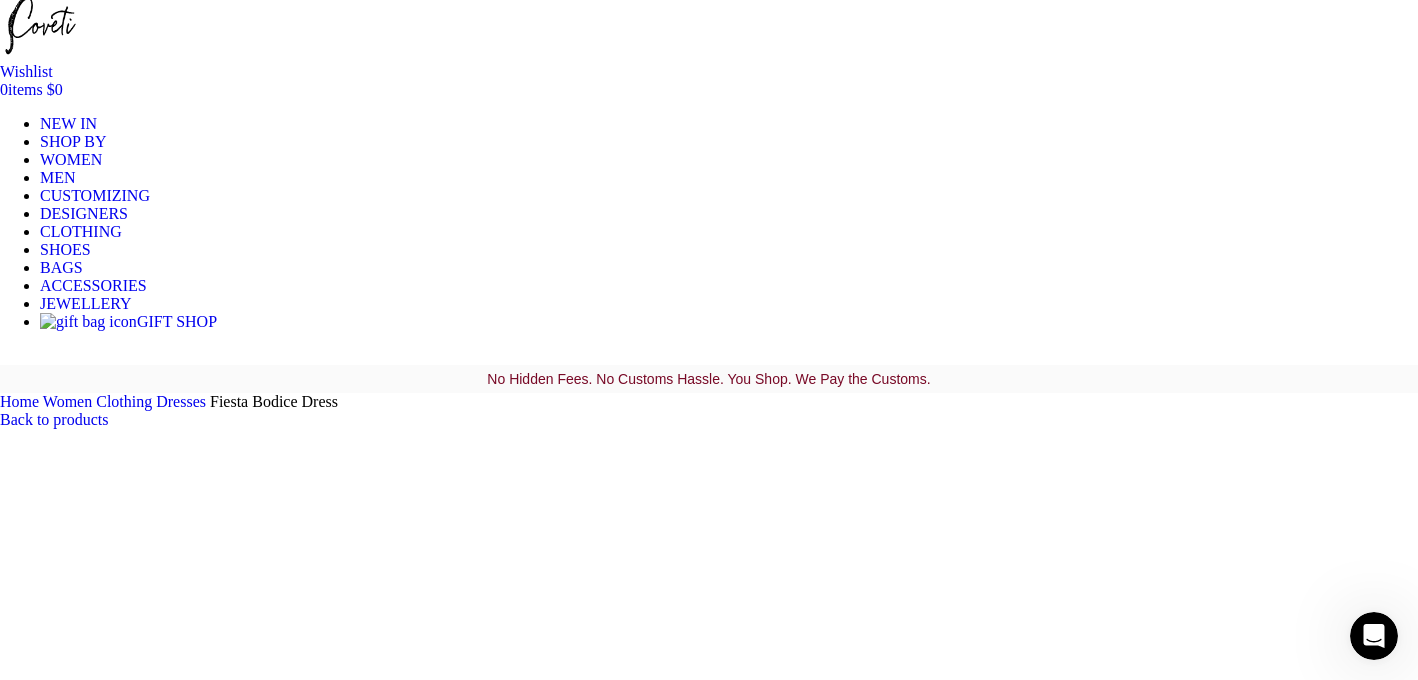 scroll, scrollTop: 219, scrollLeft: 0, axis: vertical 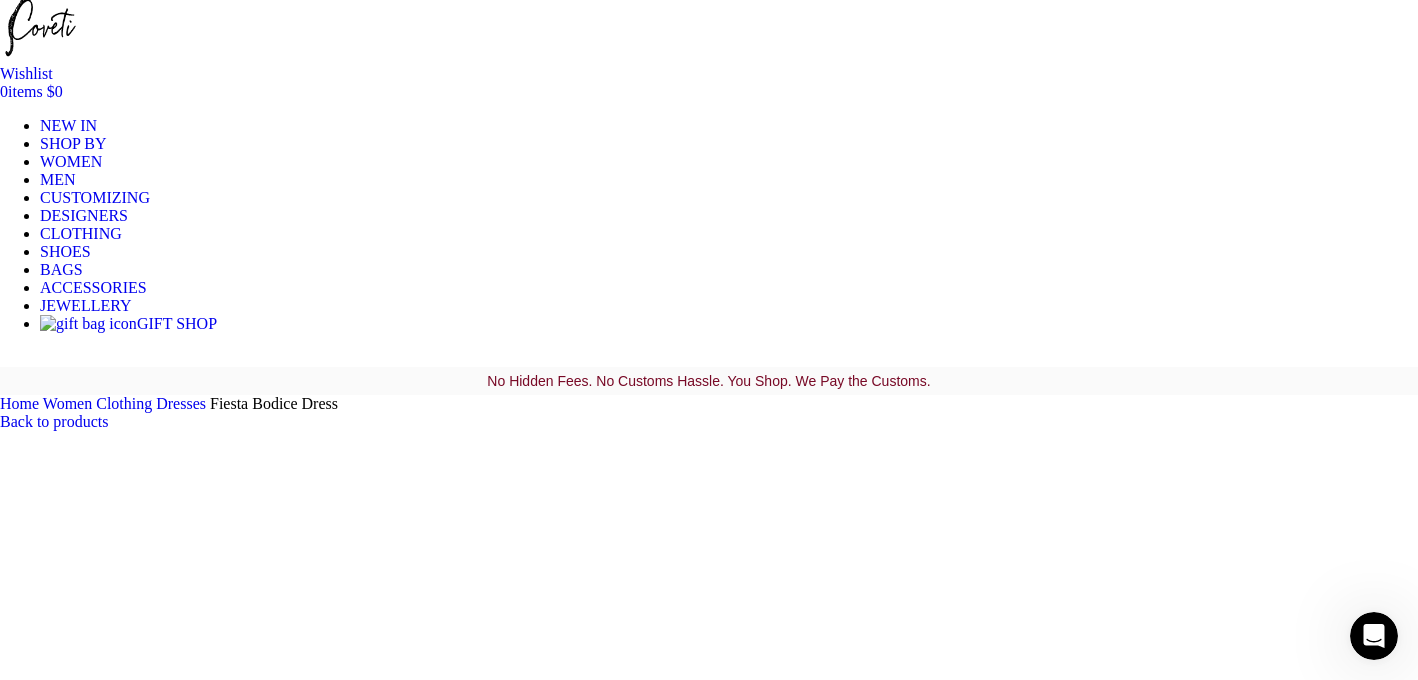 click on "Size Guide" at bounding box center (32, 2525) 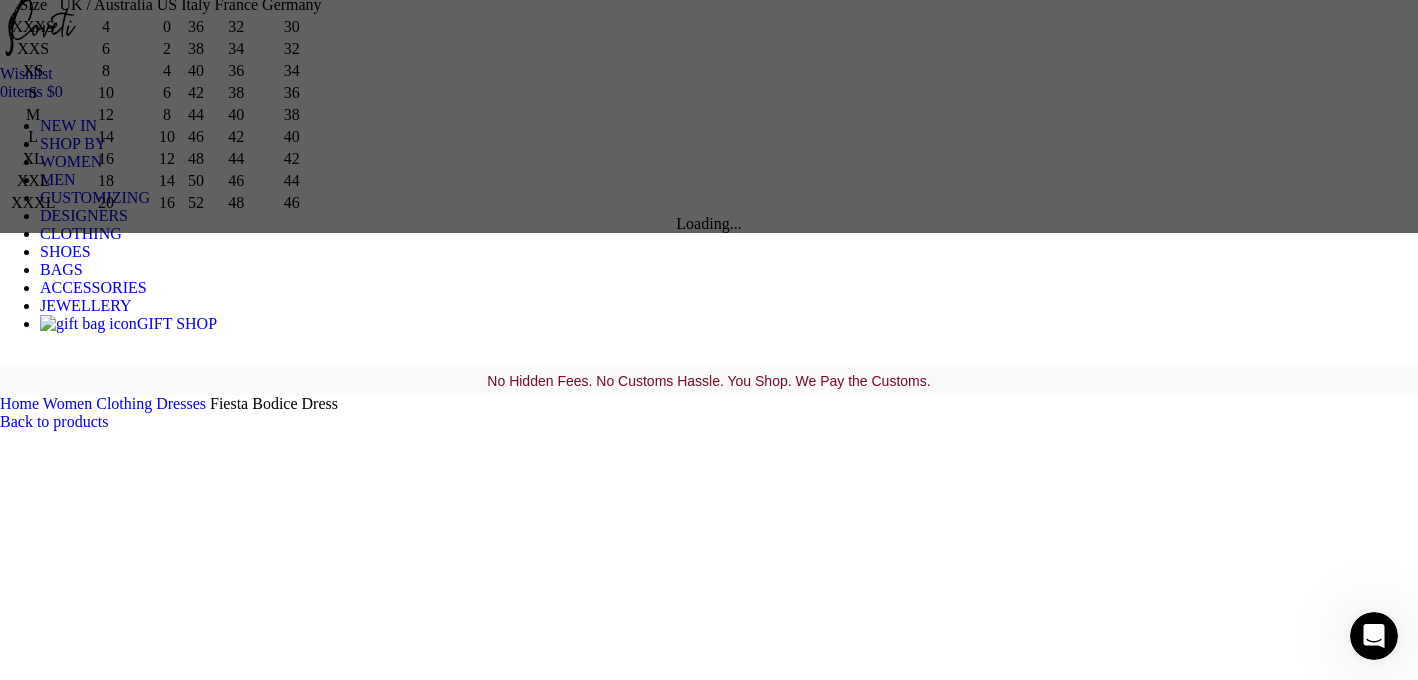 scroll, scrollTop: 0, scrollLeft: 1052, axis: horizontal 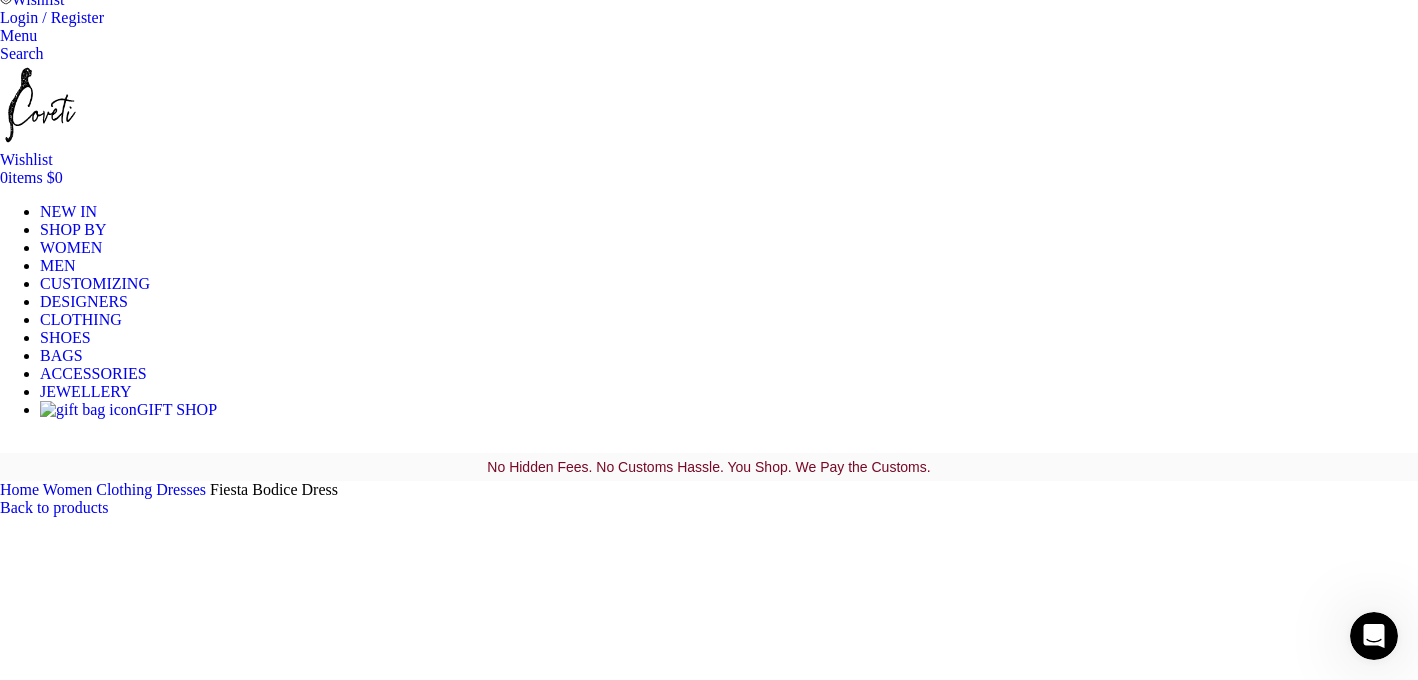 click on "Add to cart" 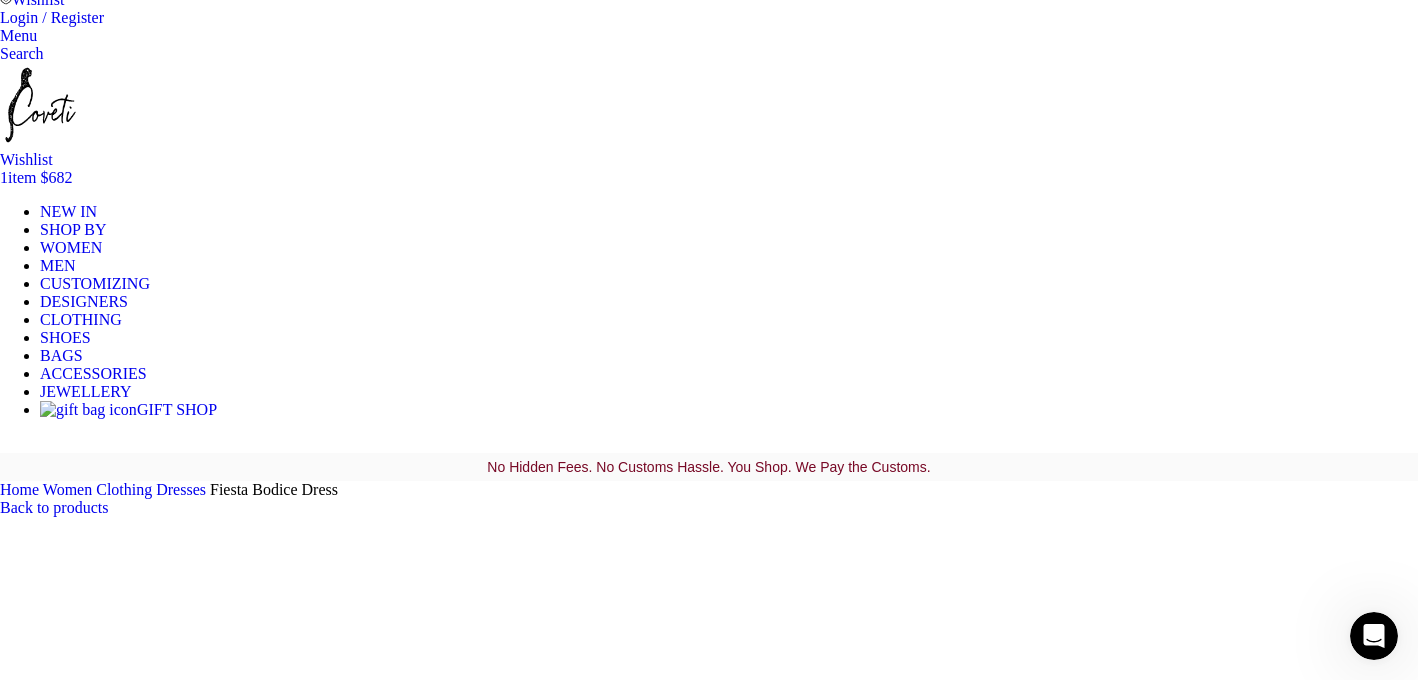 click at bounding box center [310, 1653] 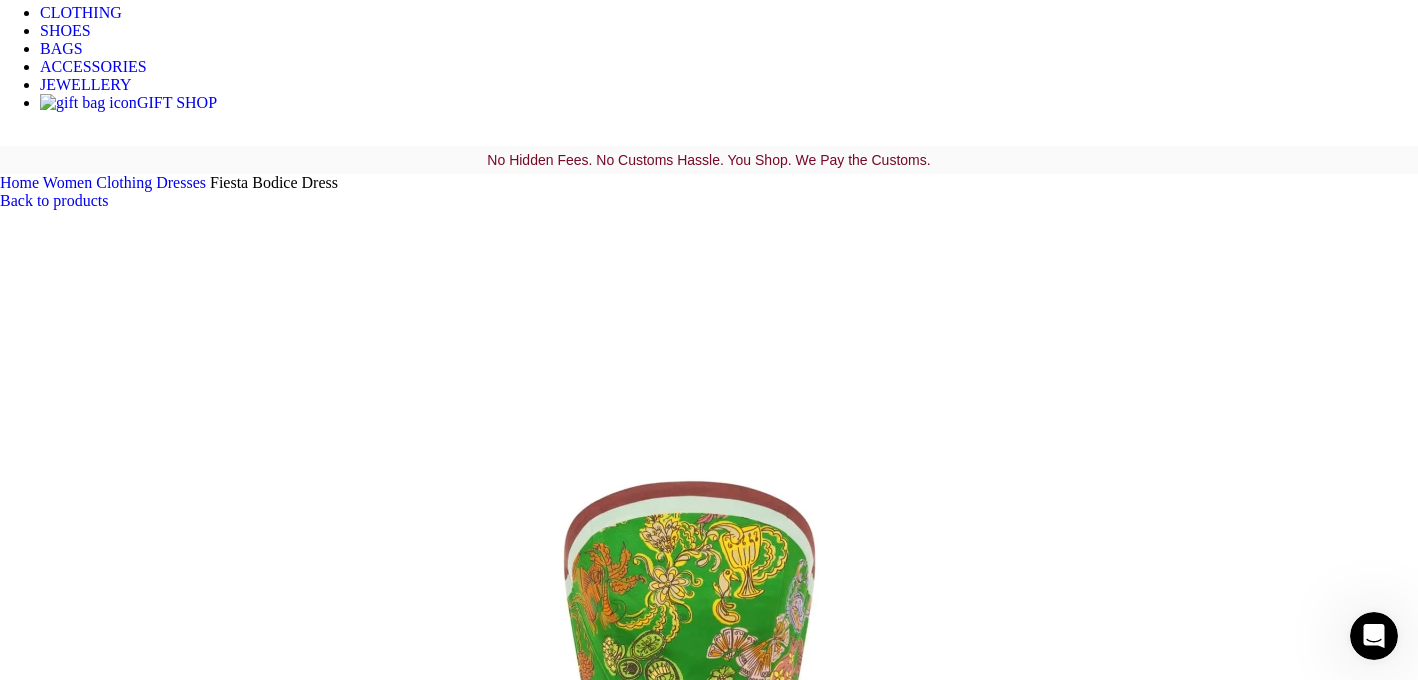 scroll, scrollTop: 0, scrollLeft: 1524, axis: horizontal 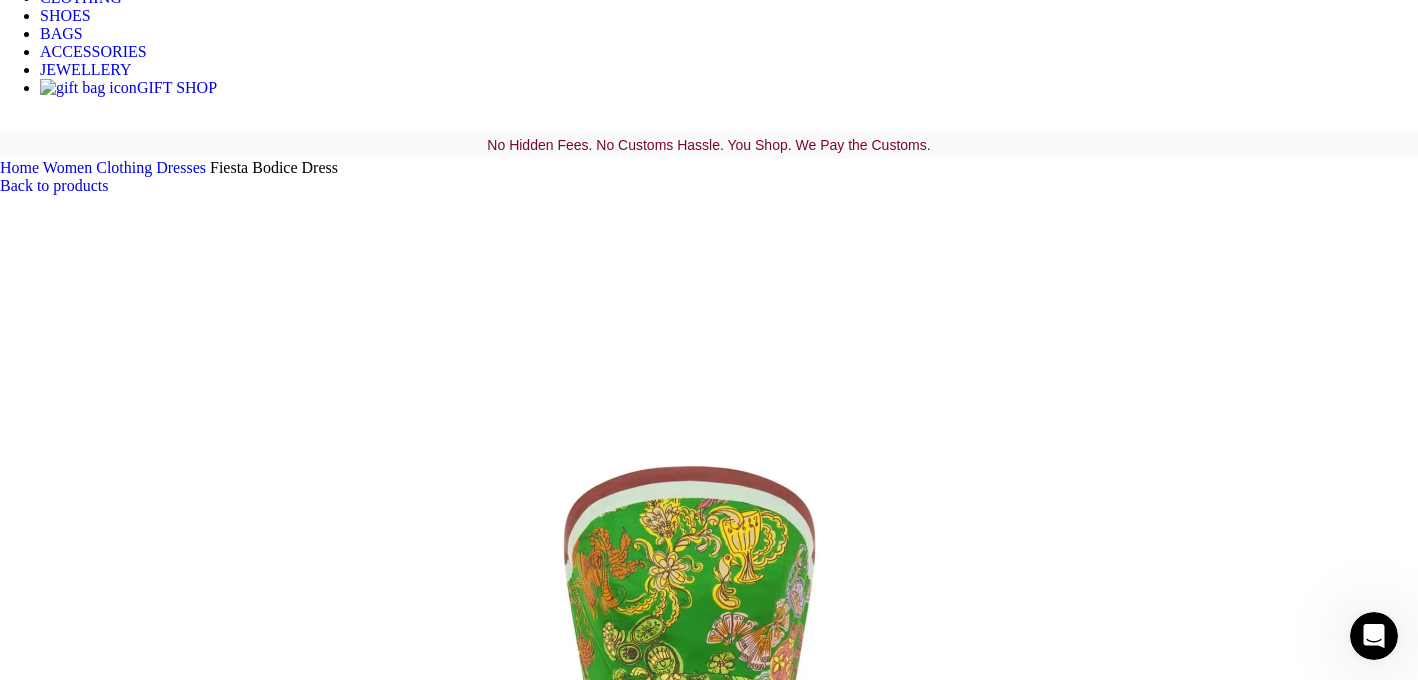 click at bounding box center (310, 1584) 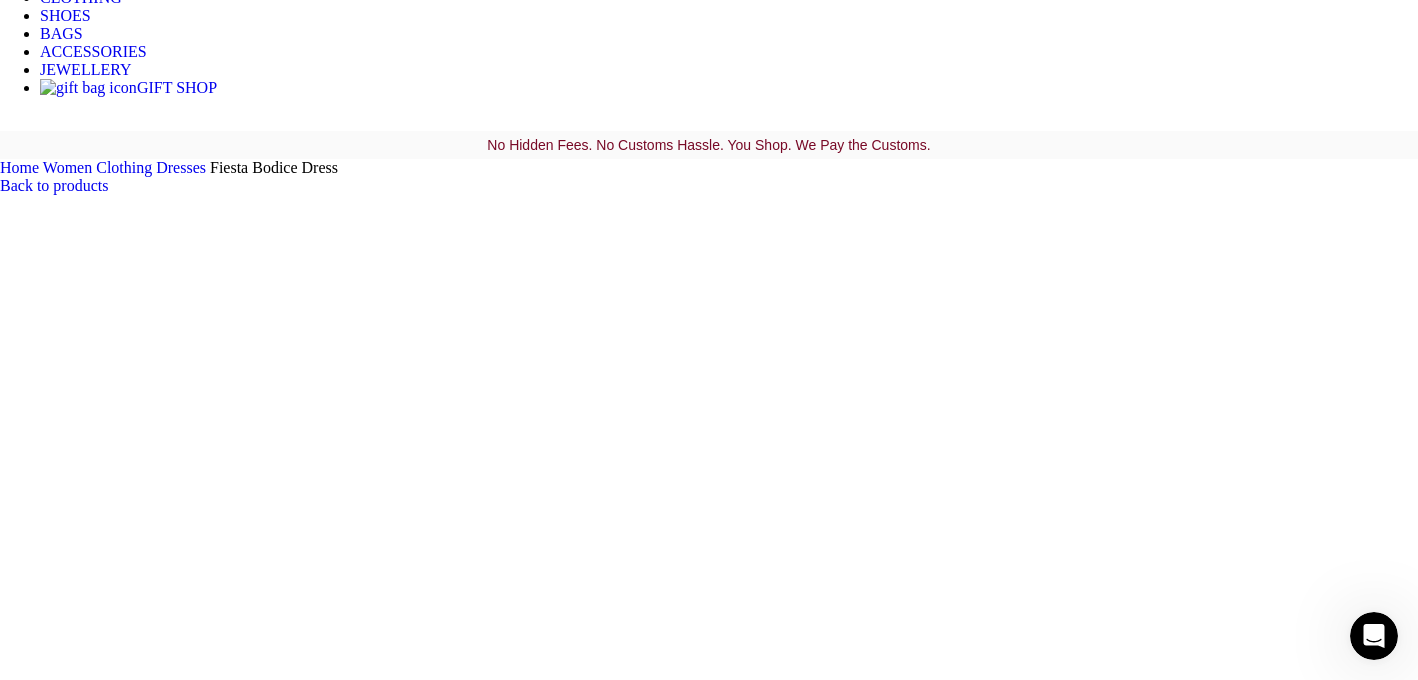 click at bounding box center [310, 1711] 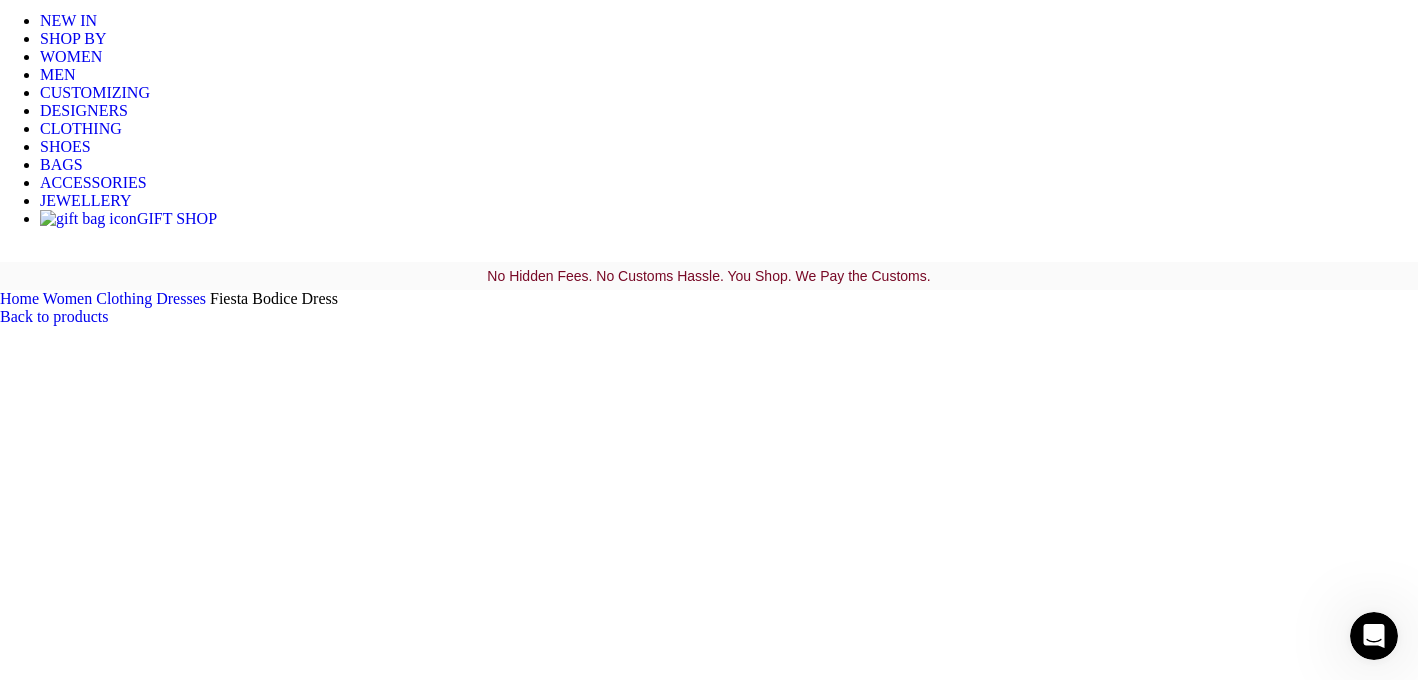 scroll, scrollTop: 317, scrollLeft: 0, axis: vertical 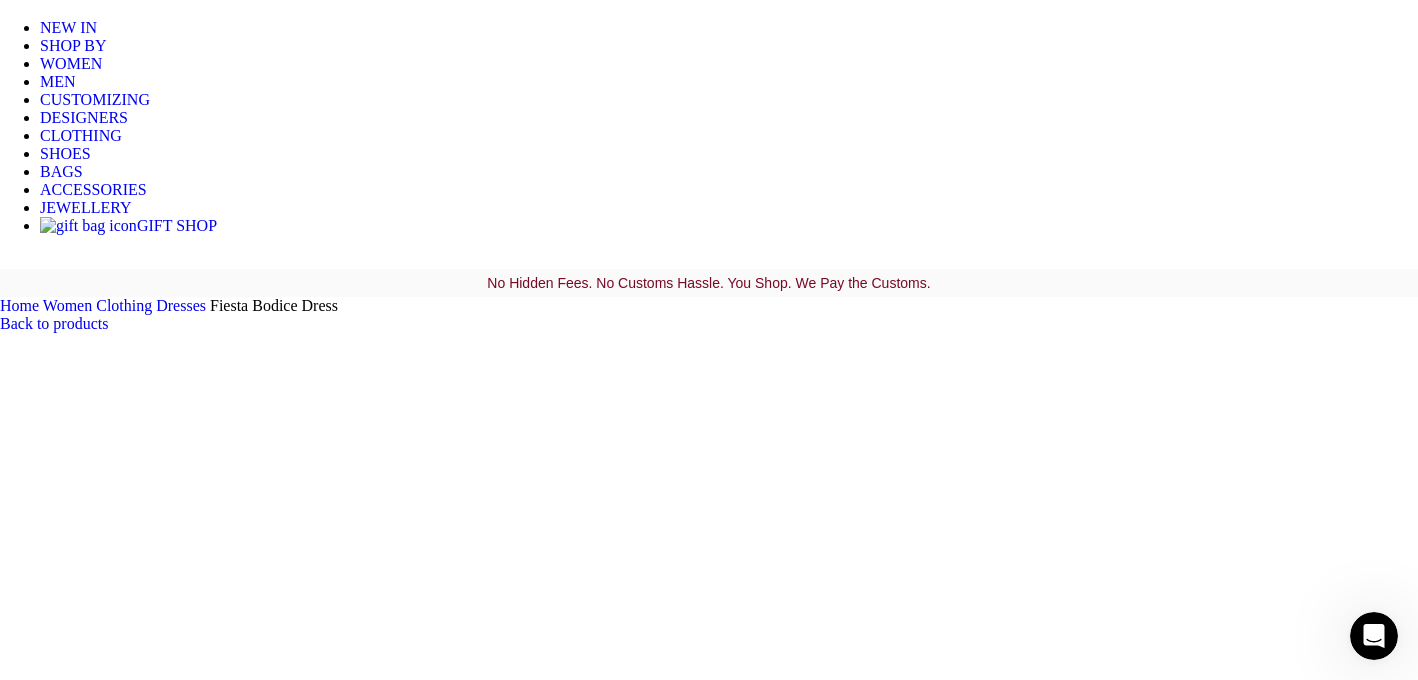 click on "Checkout" at bounding box center (92, 14387) 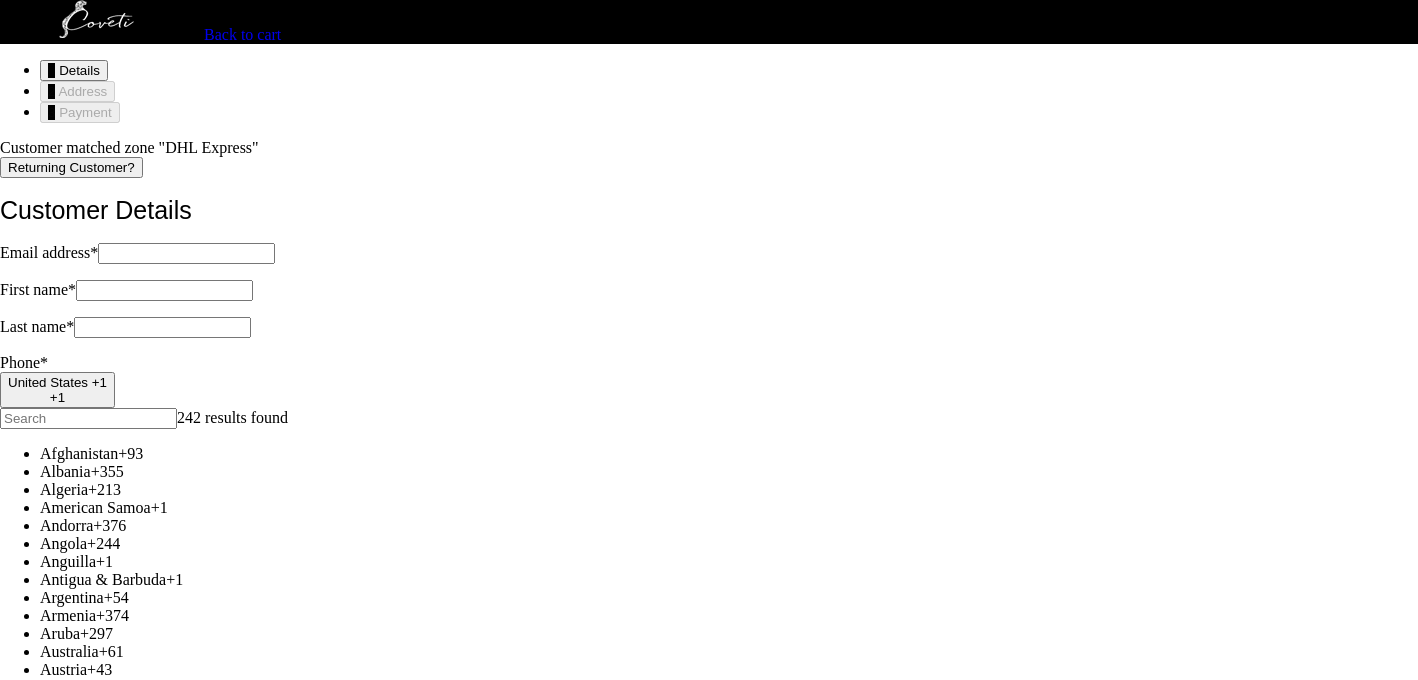 scroll, scrollTop: 0, scrollLeft: 0, axis: both 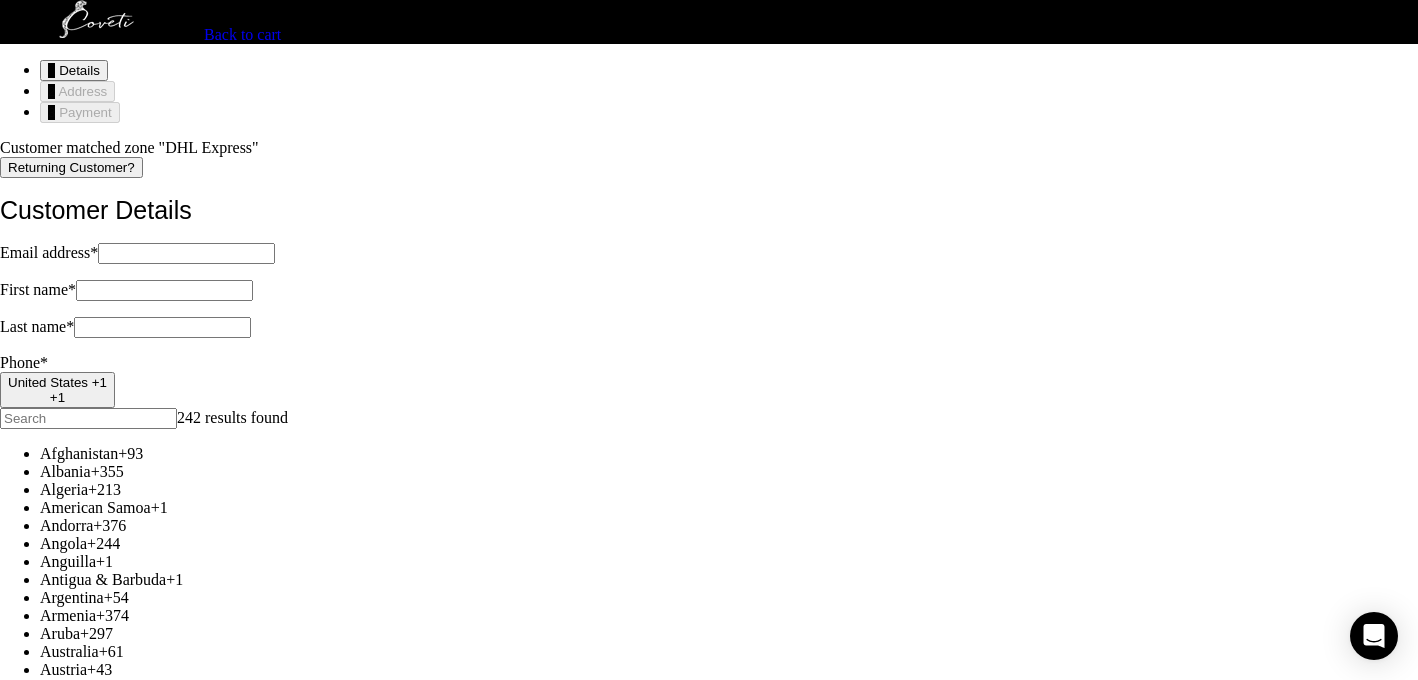 click on "Returning Customer?
Customer Details
Email address  * Email address is a required field. First name  * First name is a required field. Last name  * Last name is a required field. Phone  * United States +1 +1 242 results found Afghanistan +93 Albania +355 Algeria +213 American Samoa +1 Andorra +376 Angola +244 Anguilla +1 Antigua & Barbuda +1 Argentina +54 Armenia +374 Aruba +297 Australia +61 Austria +43 Azerbaijan +994 Bahamas +1 Bahrain +973 Bangladesh +880 Barbados +1 Belarus +375 Belgium +32 Belize +501 Benin +229 Bermuda +1 Bhutan +975 Bolivia +591 Bosnia & Herzegovina +387 Botswana +267 Brazil +55 British Indian Ocean Territory +246 British Virgin Islands +1 Brunei +673 Bulgaria +359 Burkina Faso +226 Burundi +257 Cambodia +855 Cameroon +237 Canada +1 Cape Verde +238 Caribbean Netherlands +599 Cayman Islands +1 Central African Republic +236 Chad +235 Chile +56 China +86 Christmas Island +61 Cocos (Keeling) Islands +61 Colombia +57 Comoros +269 +242" at bounding box center (709, 2534) 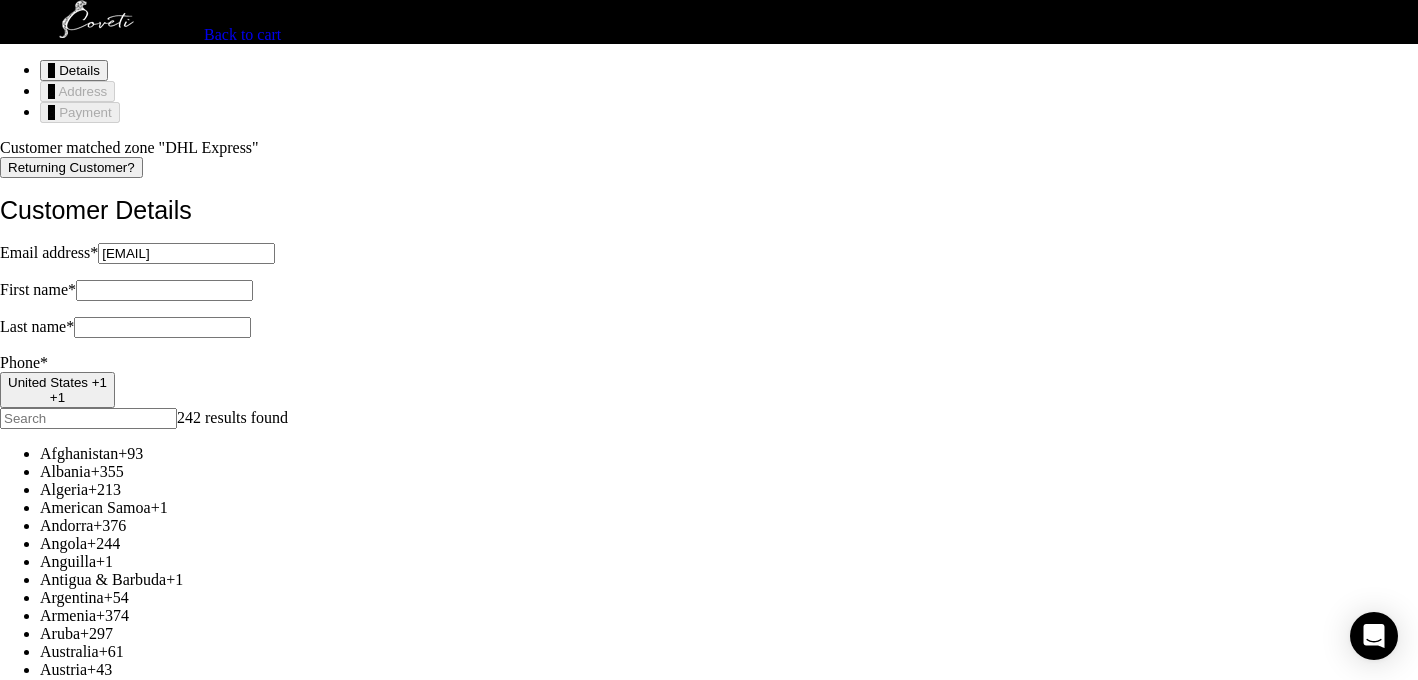 type on "Kiera" 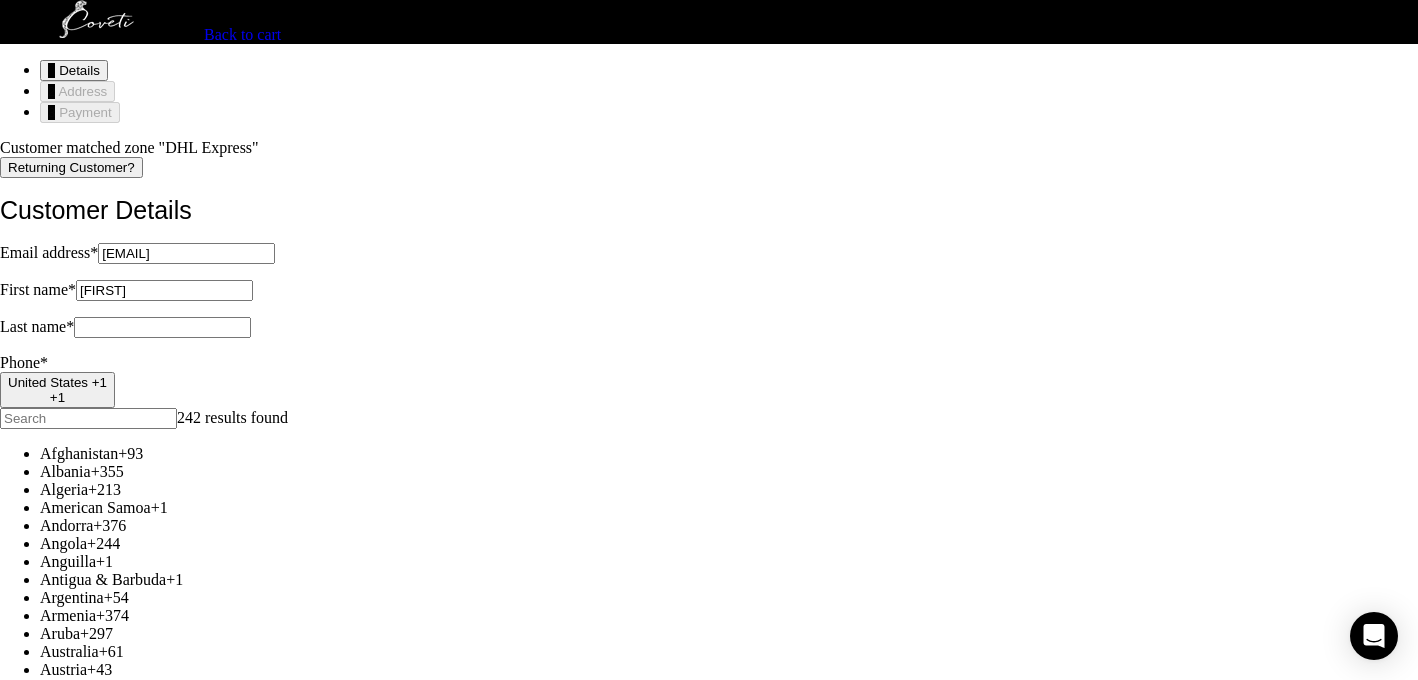 type on "Haining" 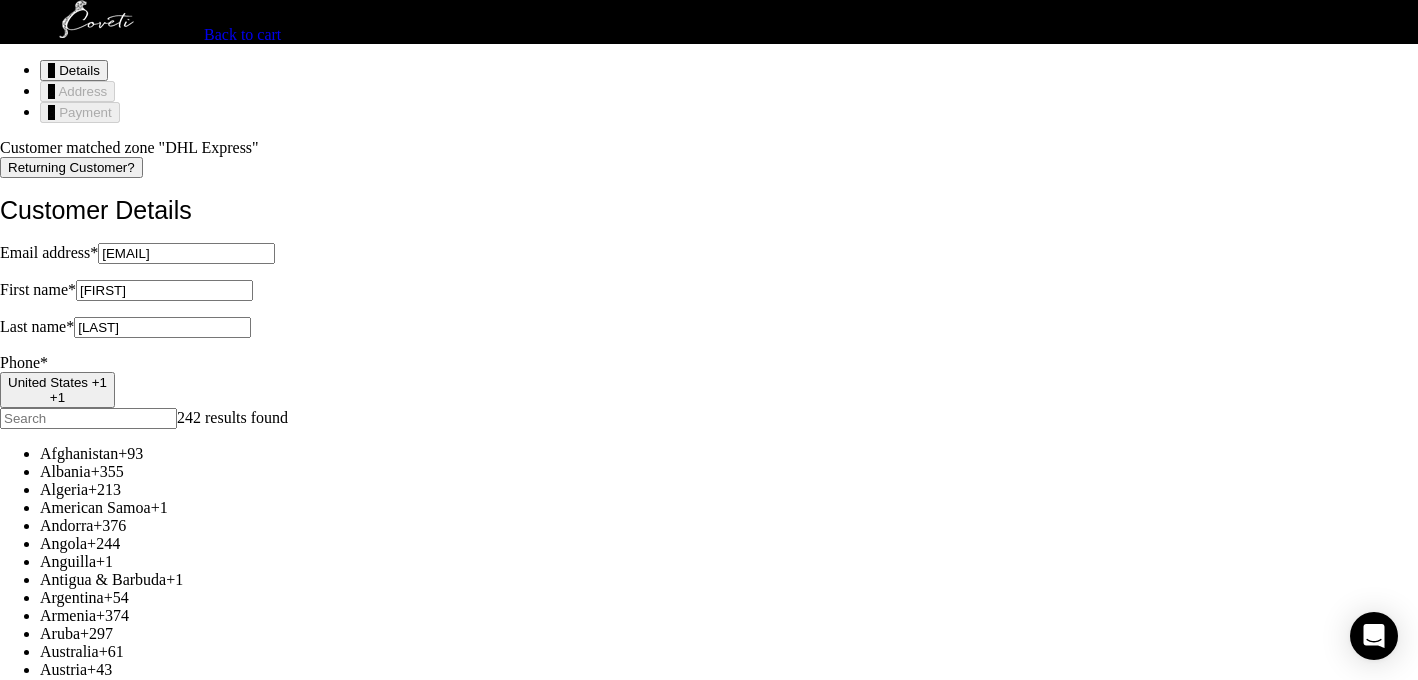 scroll, scrollTop: 230, scrollLeft: 0, axis: vertical 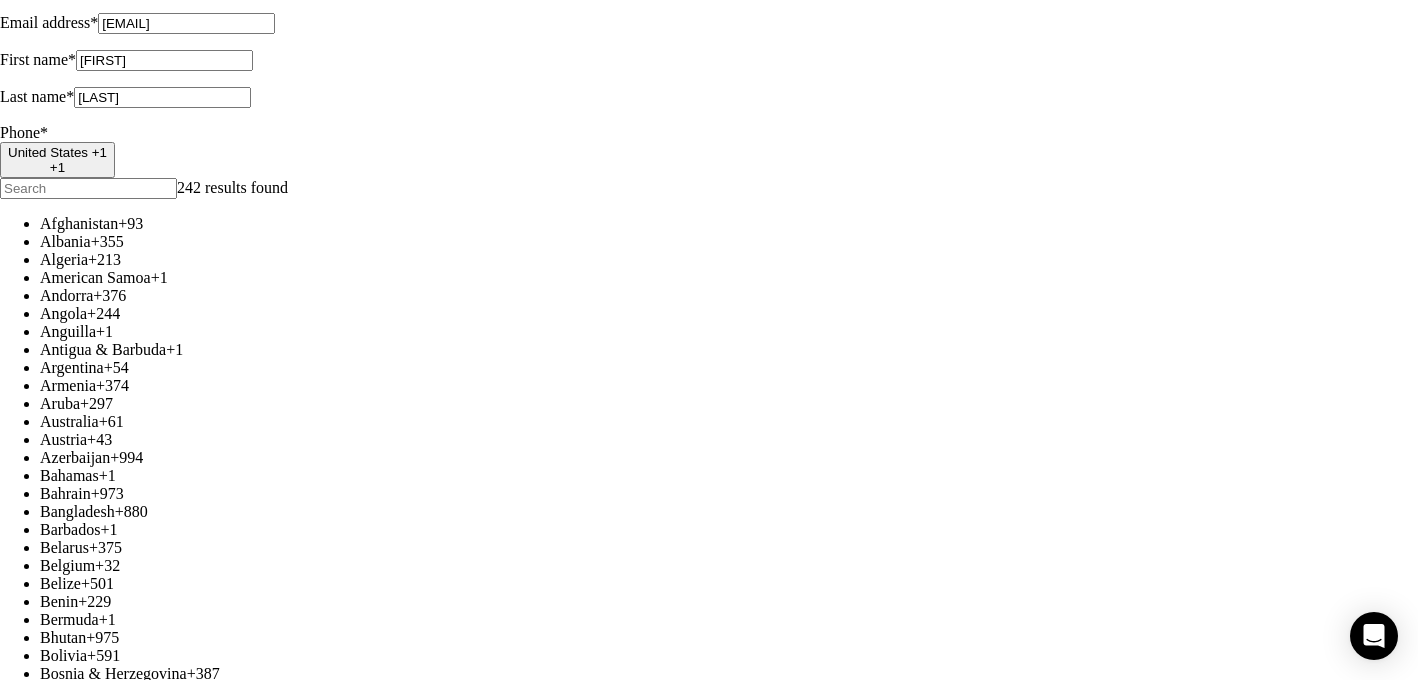 click on "Phone  *" at bounding box center (134, 4597) 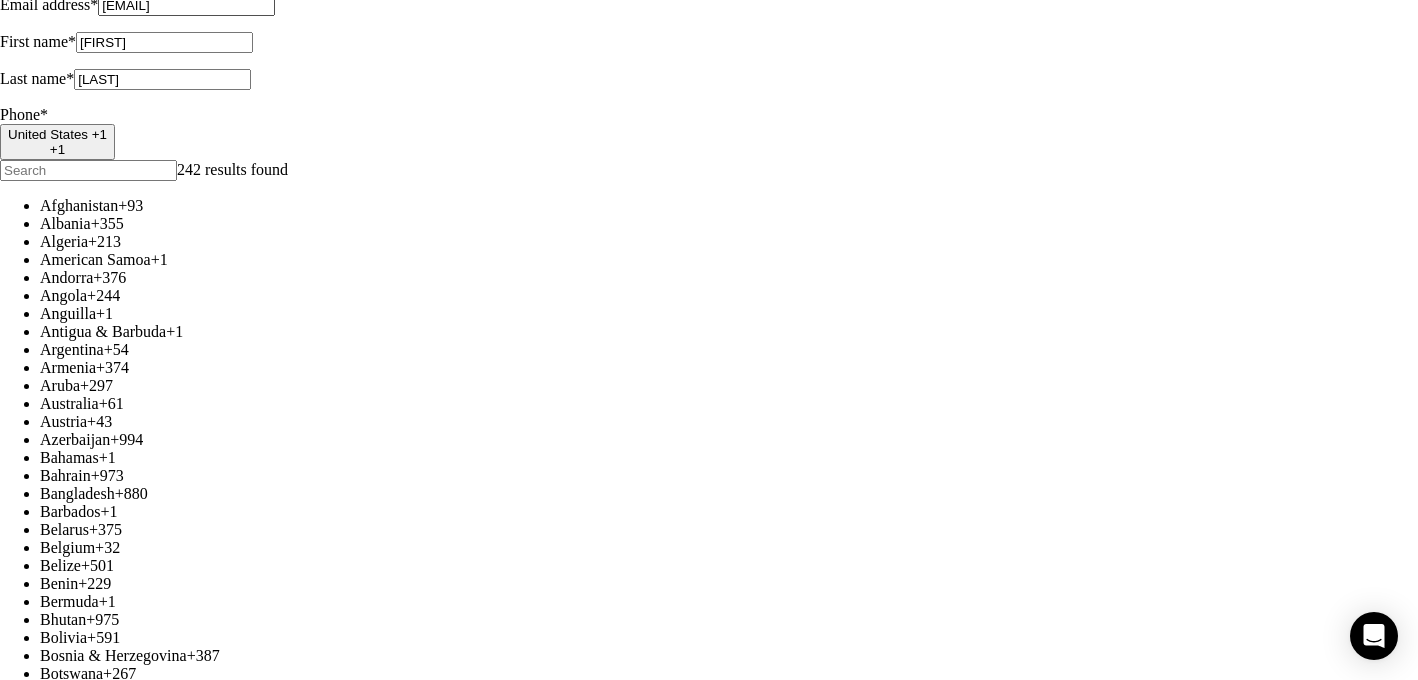 scroll, scrollTop: 148, scrollLeft: 0, axis: vertical 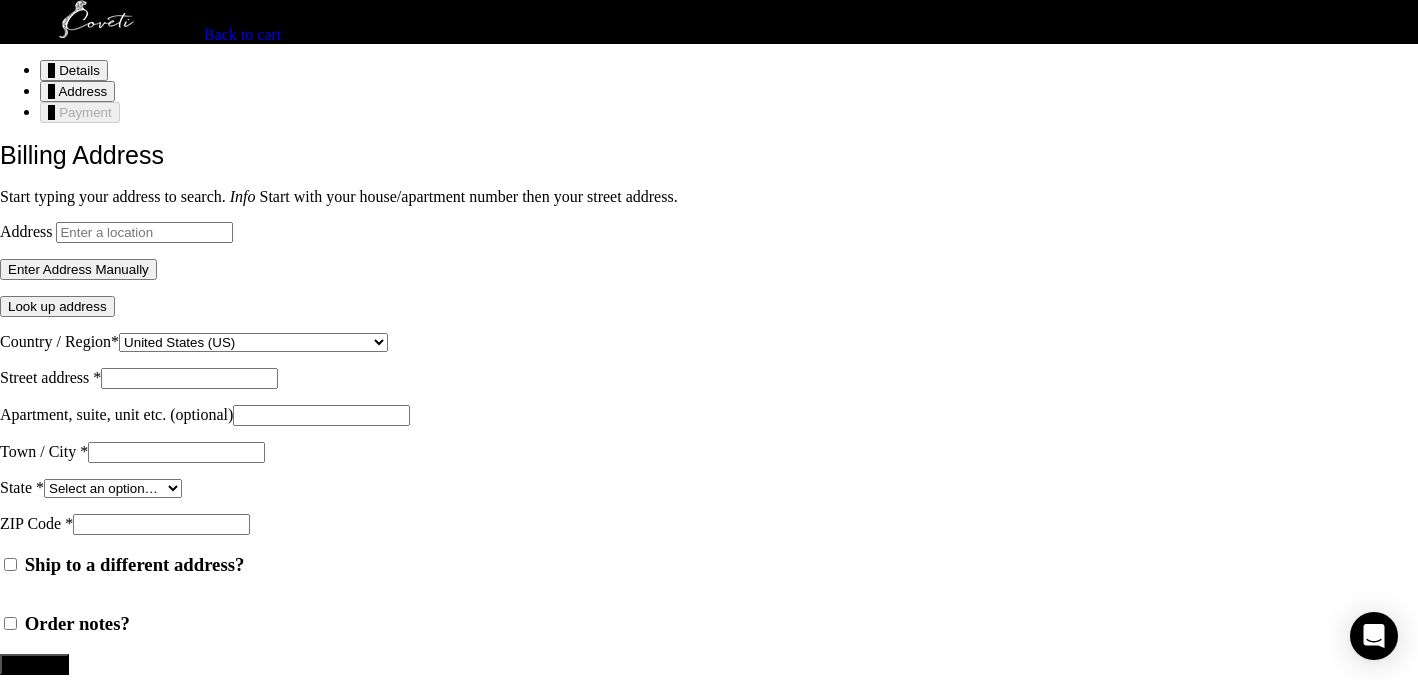 click on "Address" at bounding box center (144, 232) 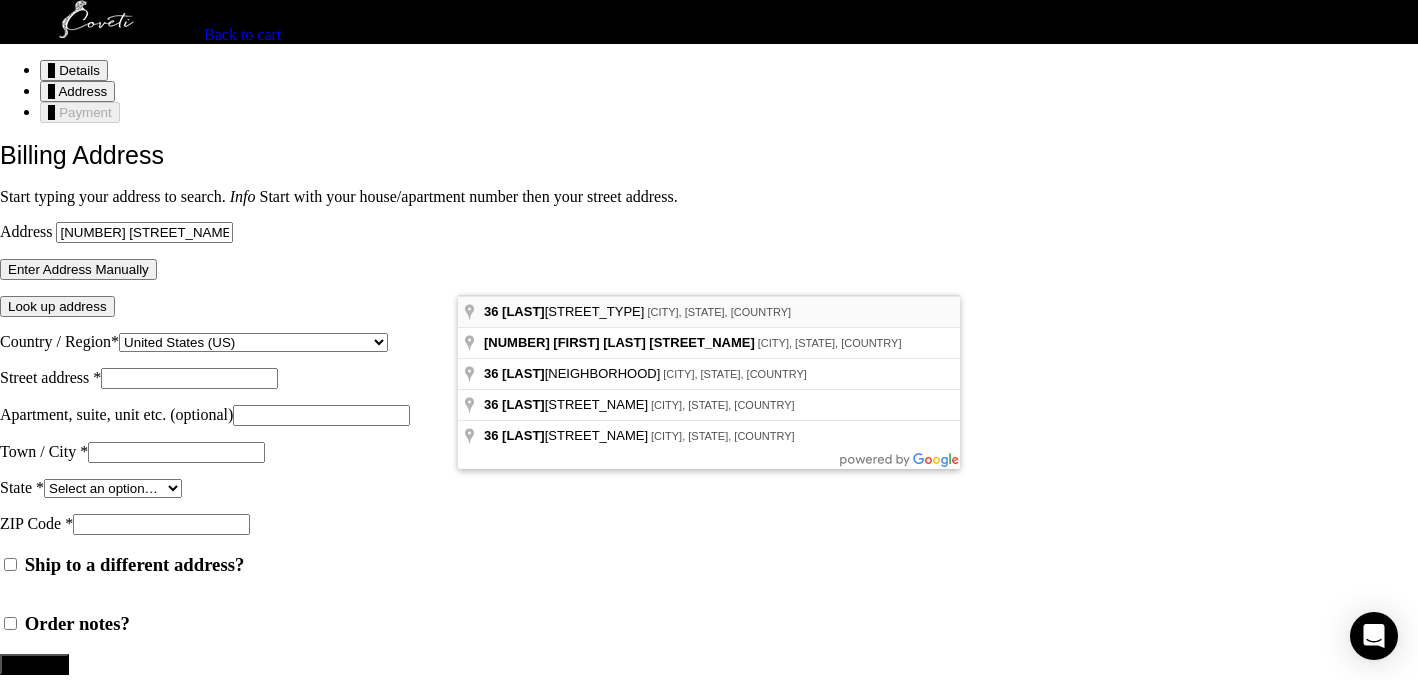 type on "36 Taylor Street, Portland, ME, USA" 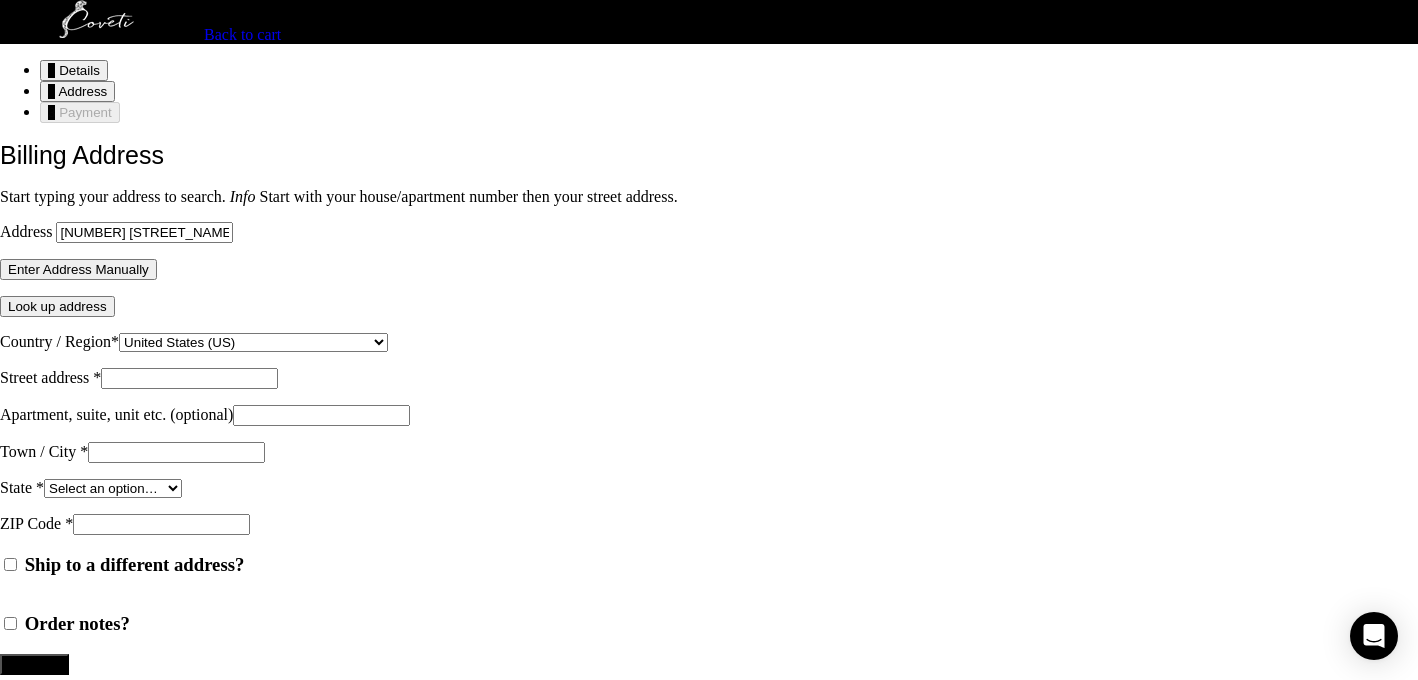 select on "US" 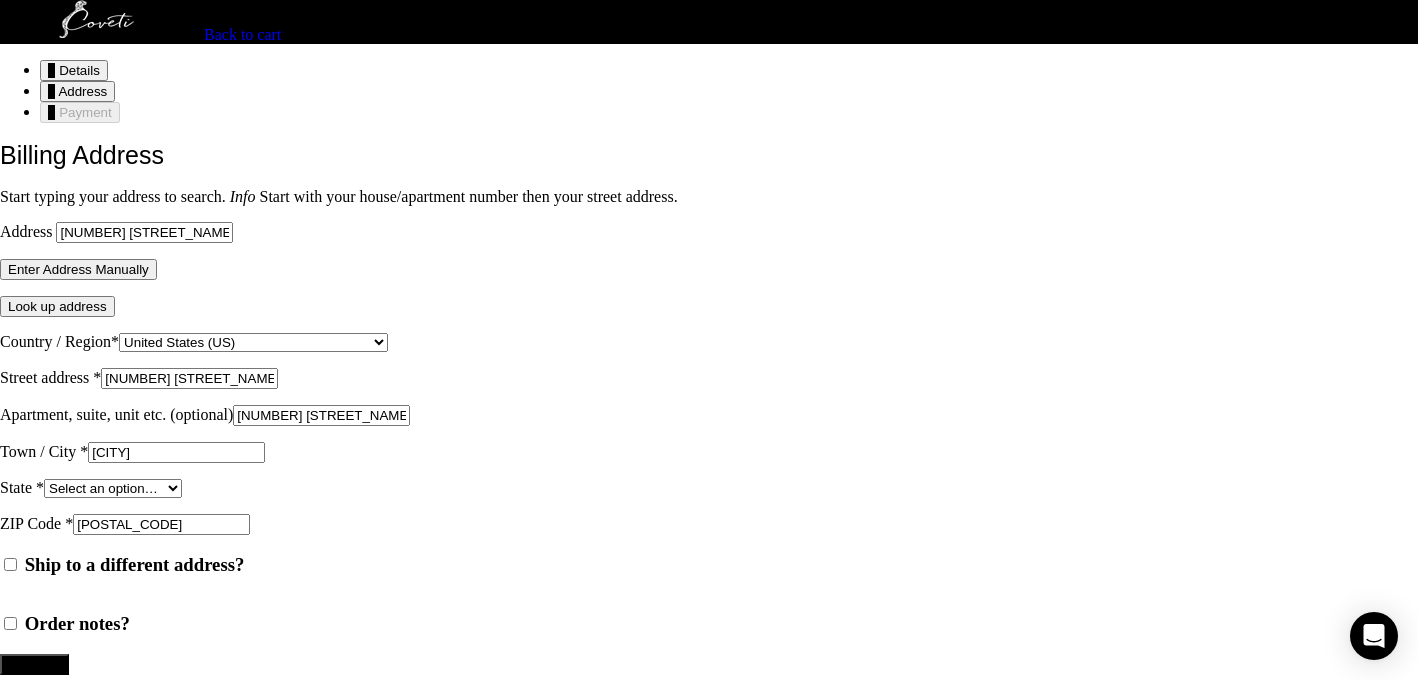 select on "ME" 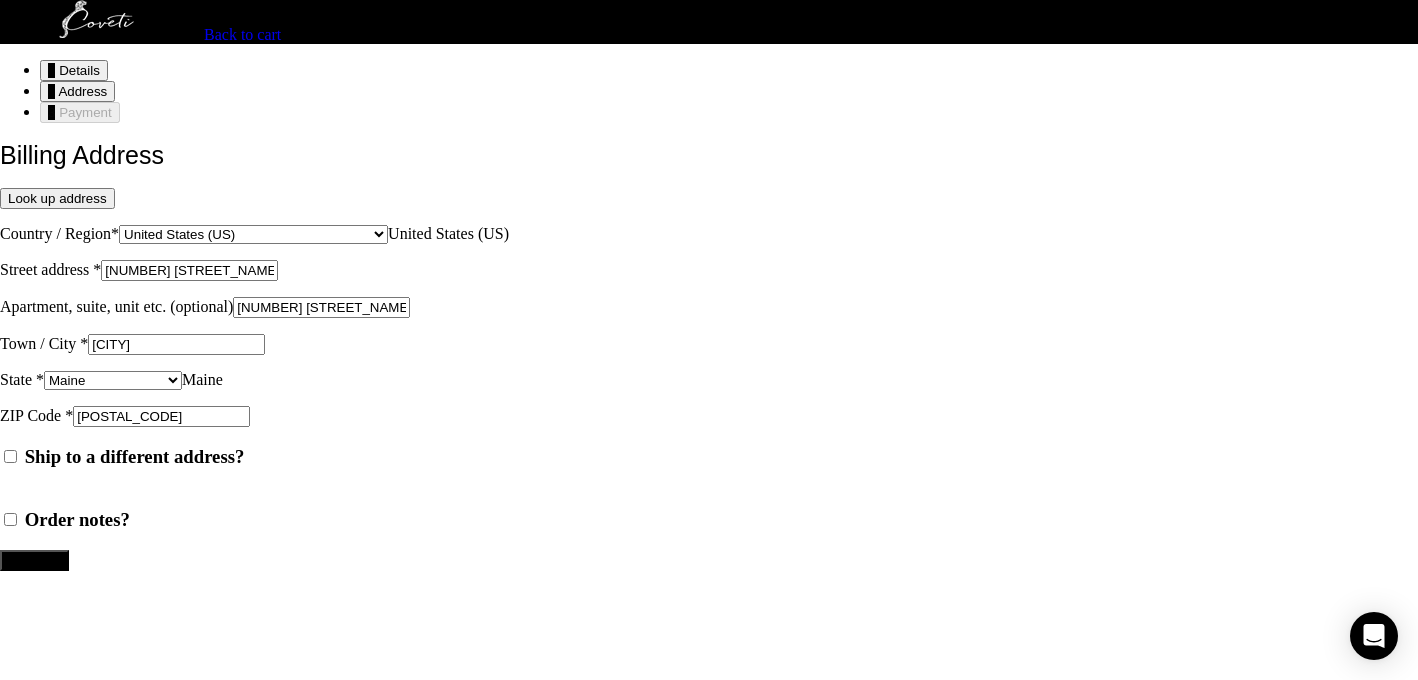 scroll, scrollTop: 516, scrollLeft: 0, axis: vertical 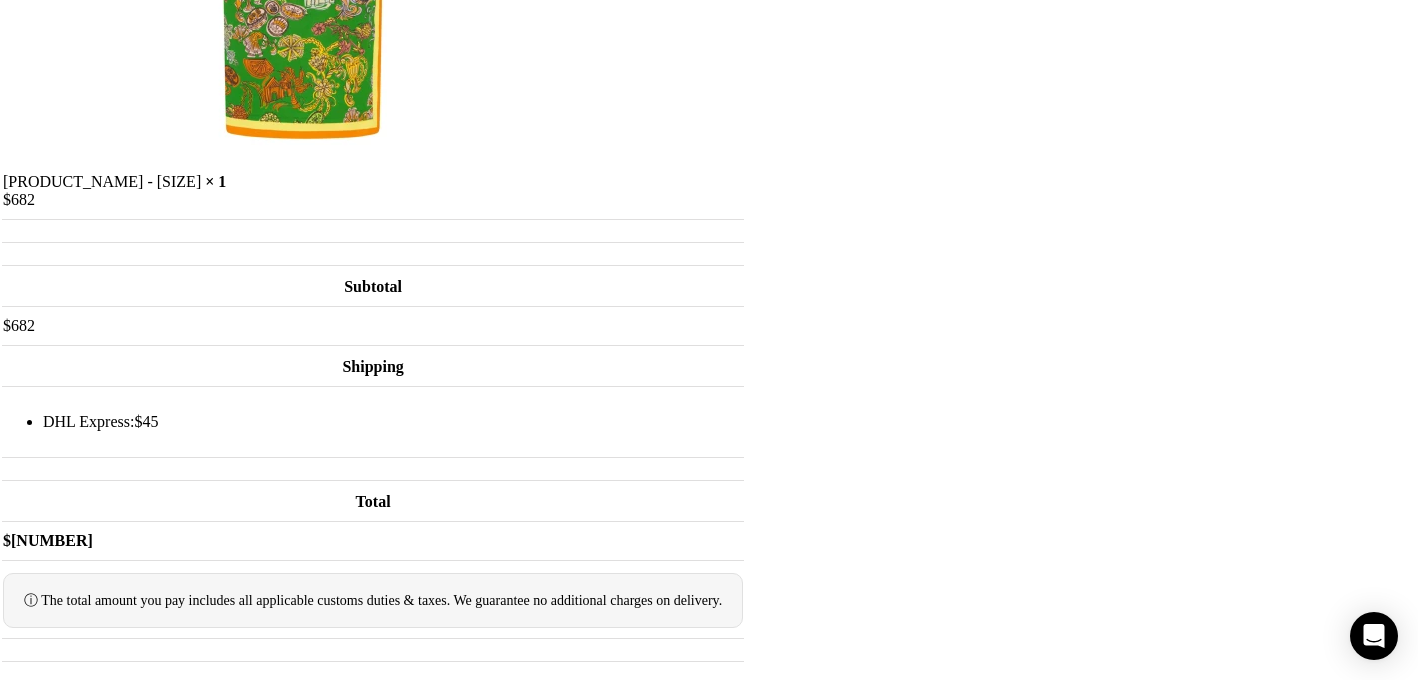 click on "Pay by card" at bounding box center (729, 765) 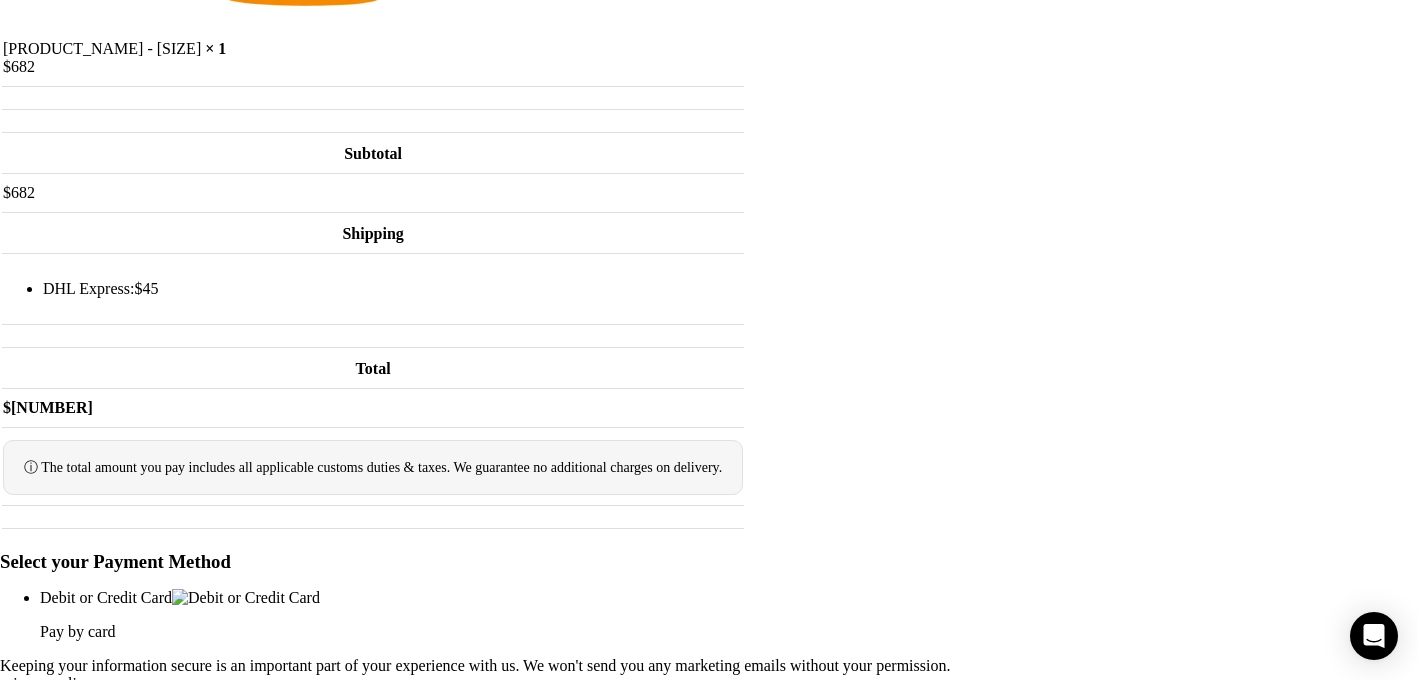 scroll, scrollTop: 899, scrollLeft: 0, axis: vertical 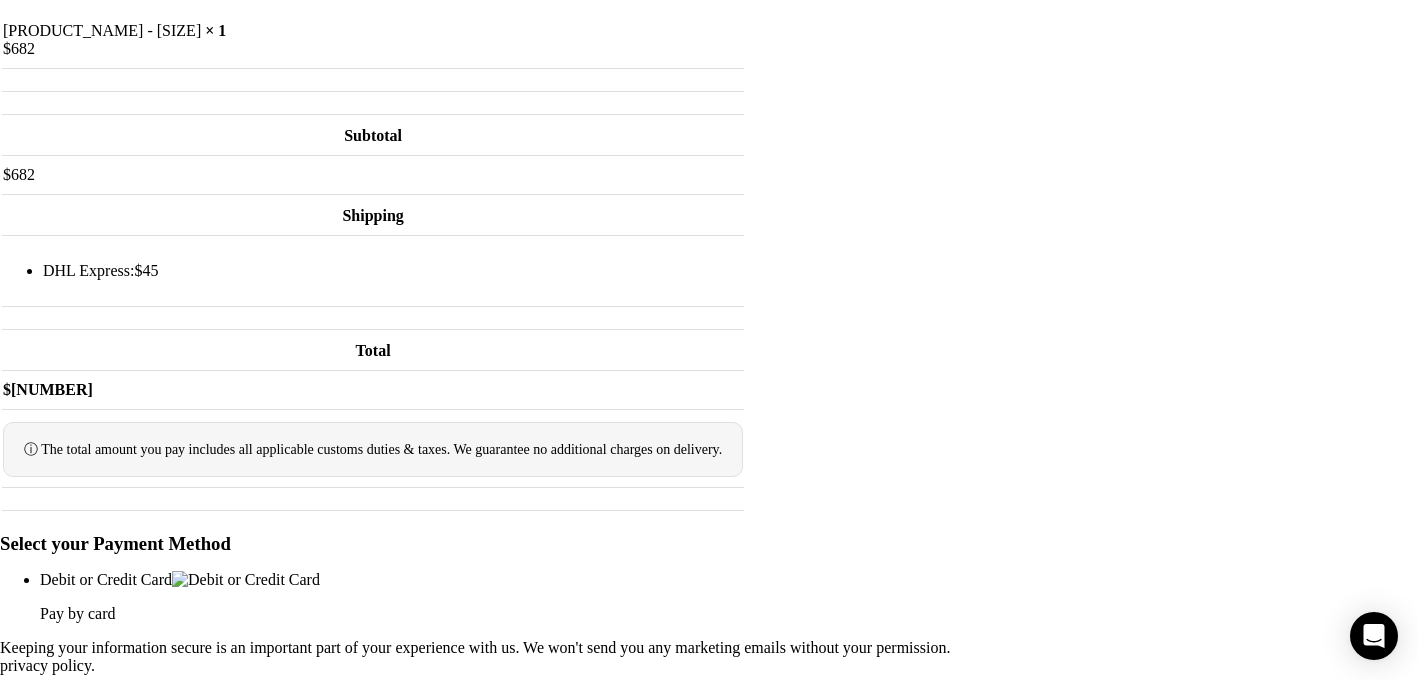 click on "Proceed to Pay" at bounding box center [53, 737] 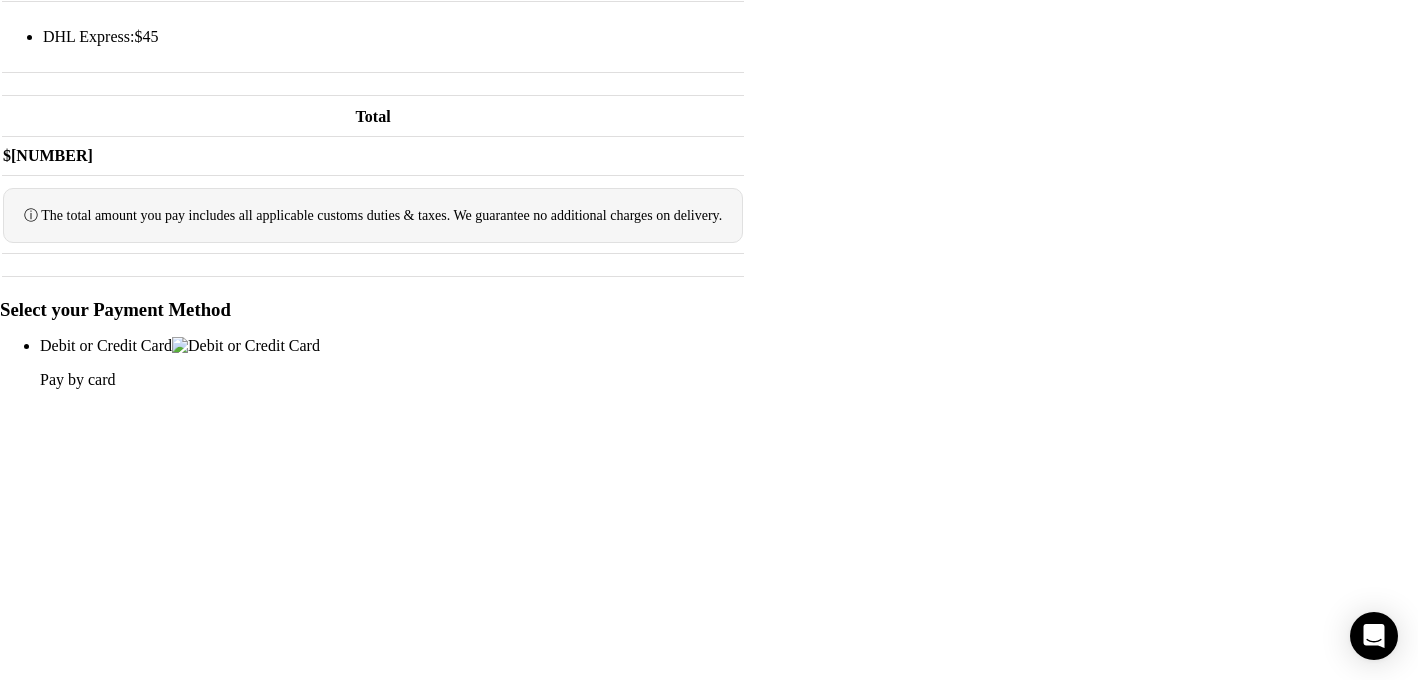 scroll, scrollTop: 1146, scrollLeft: 0, axis: vertical 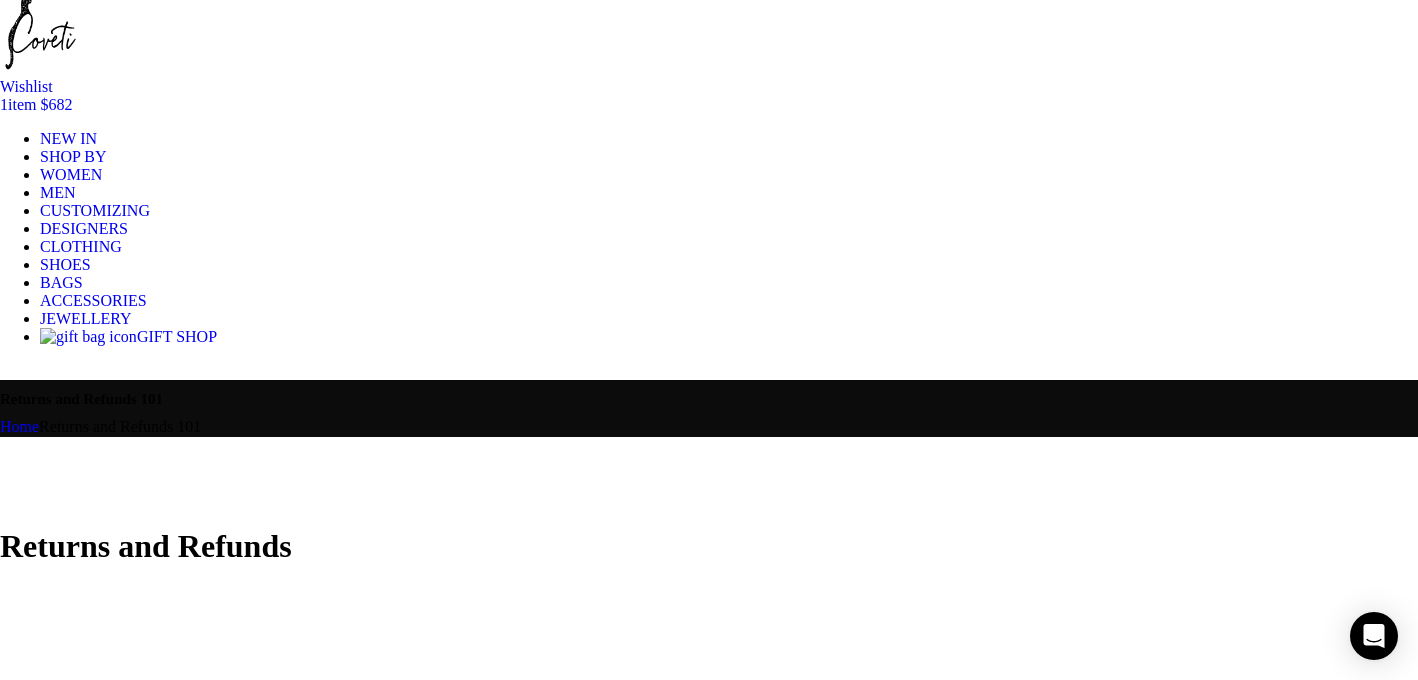click on "What is the return policy?" at bounding box center [709, 714] 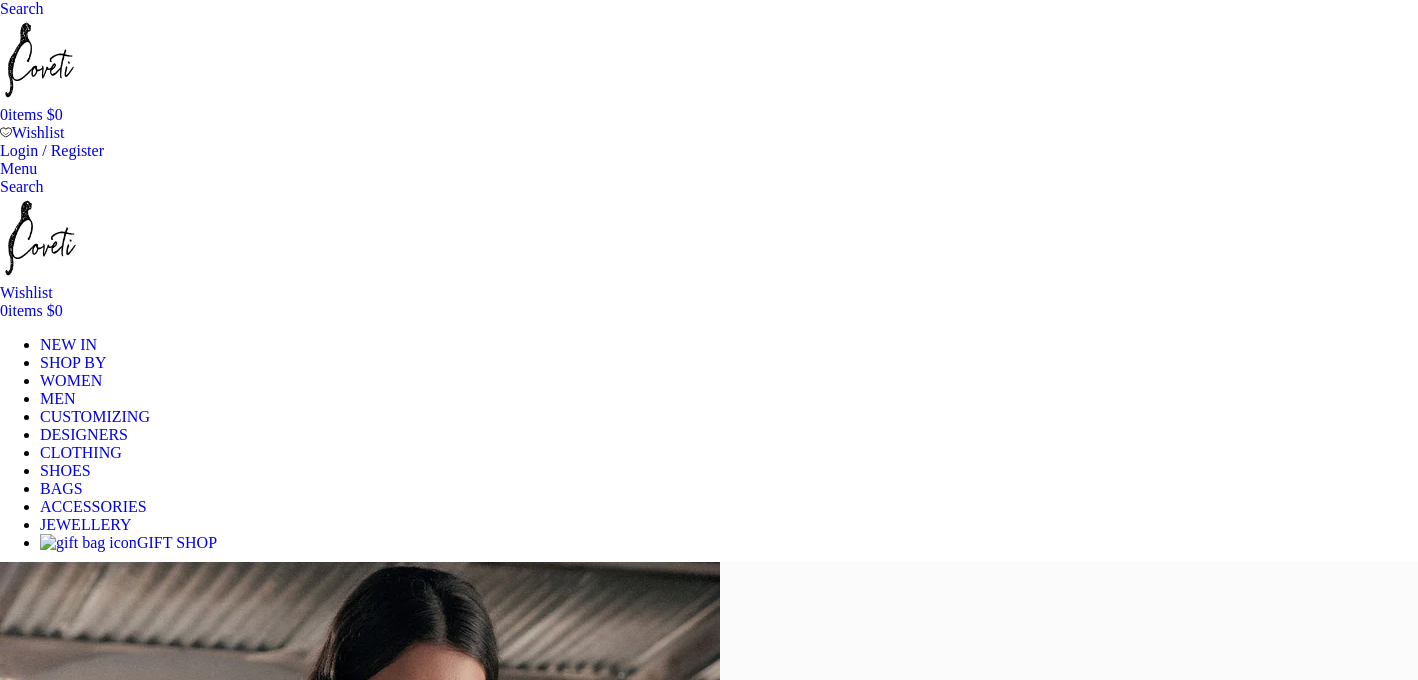 scroll, scrollTop: 0, scrollLeft: 0, axis: both 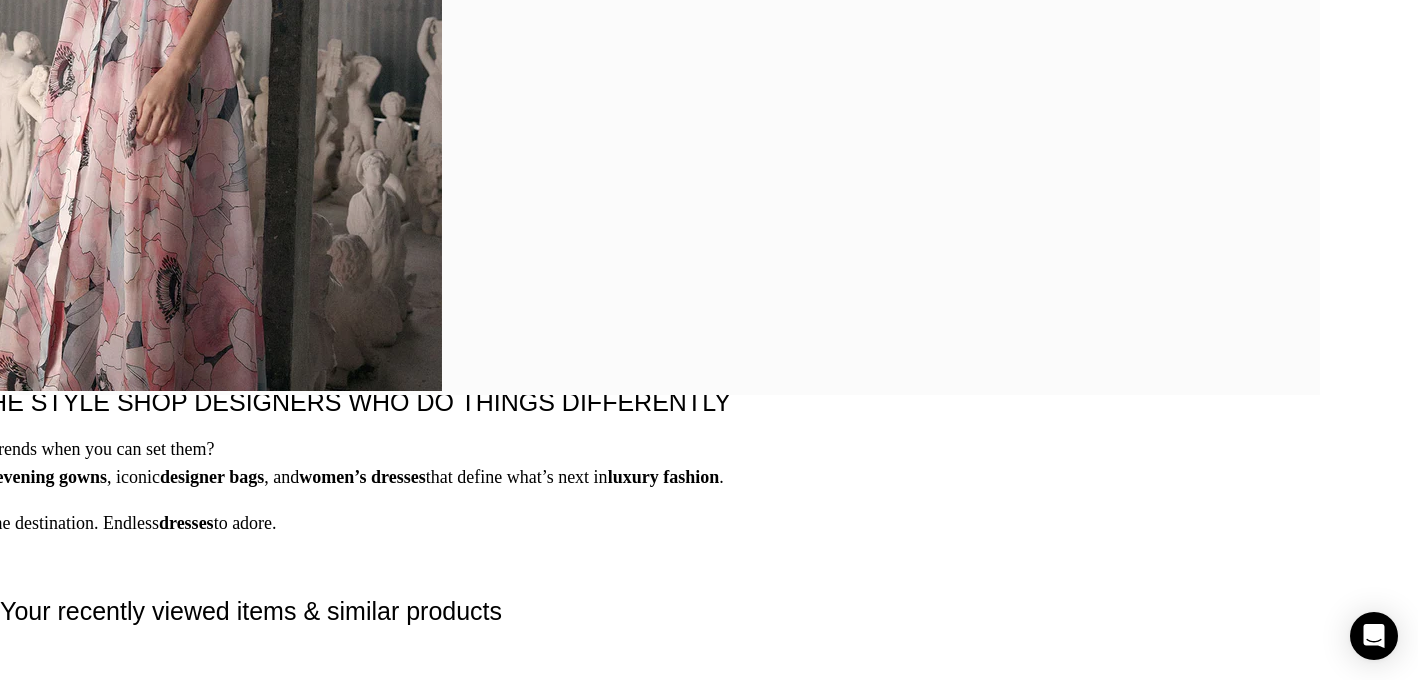 click on "explore more" at bounding box center [133, 4741] 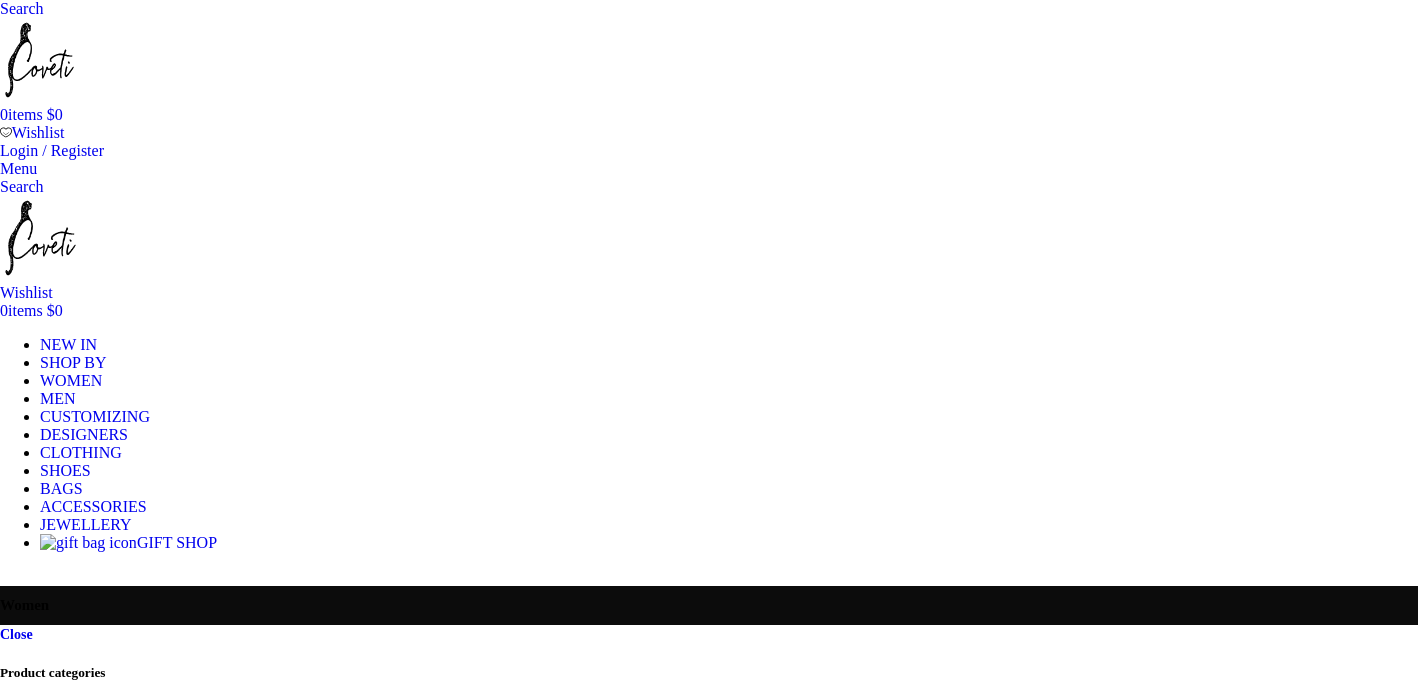 scroll, scrollTop: 0, scrollLeft: 0, axis: both 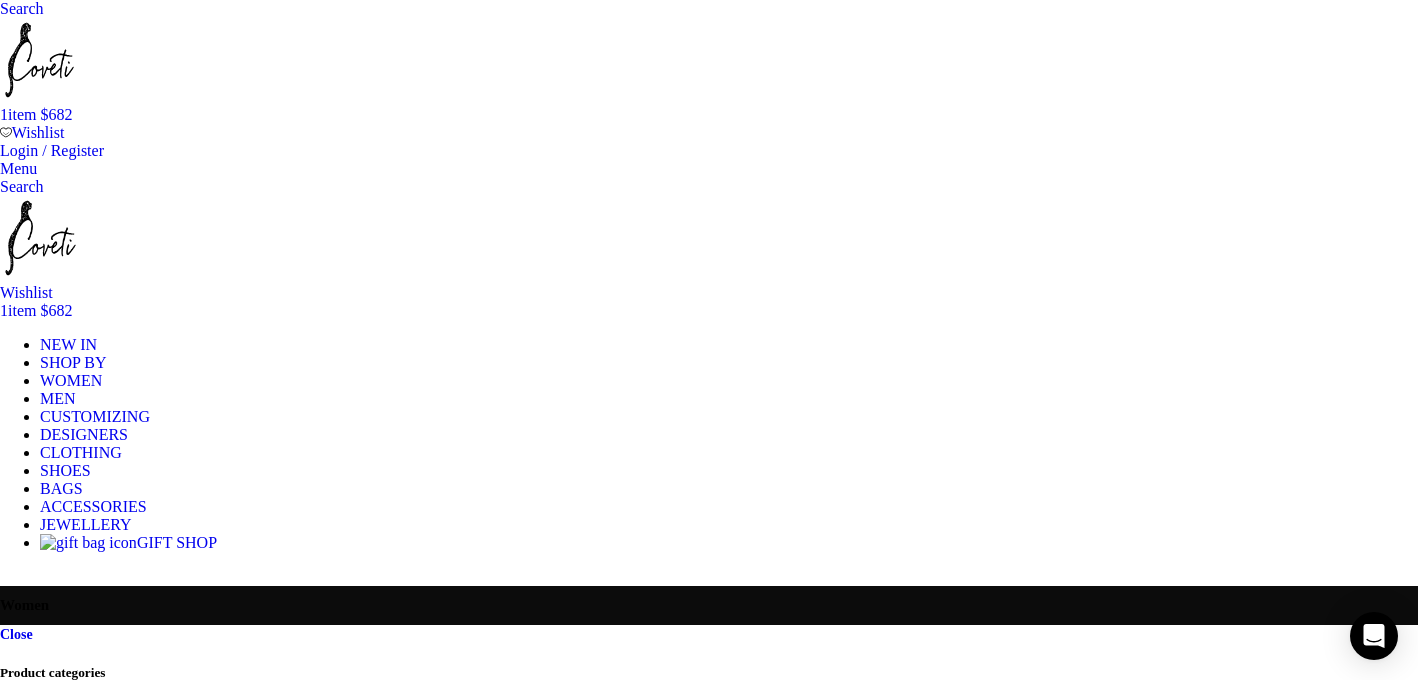 click at bounding box center [0, 8] 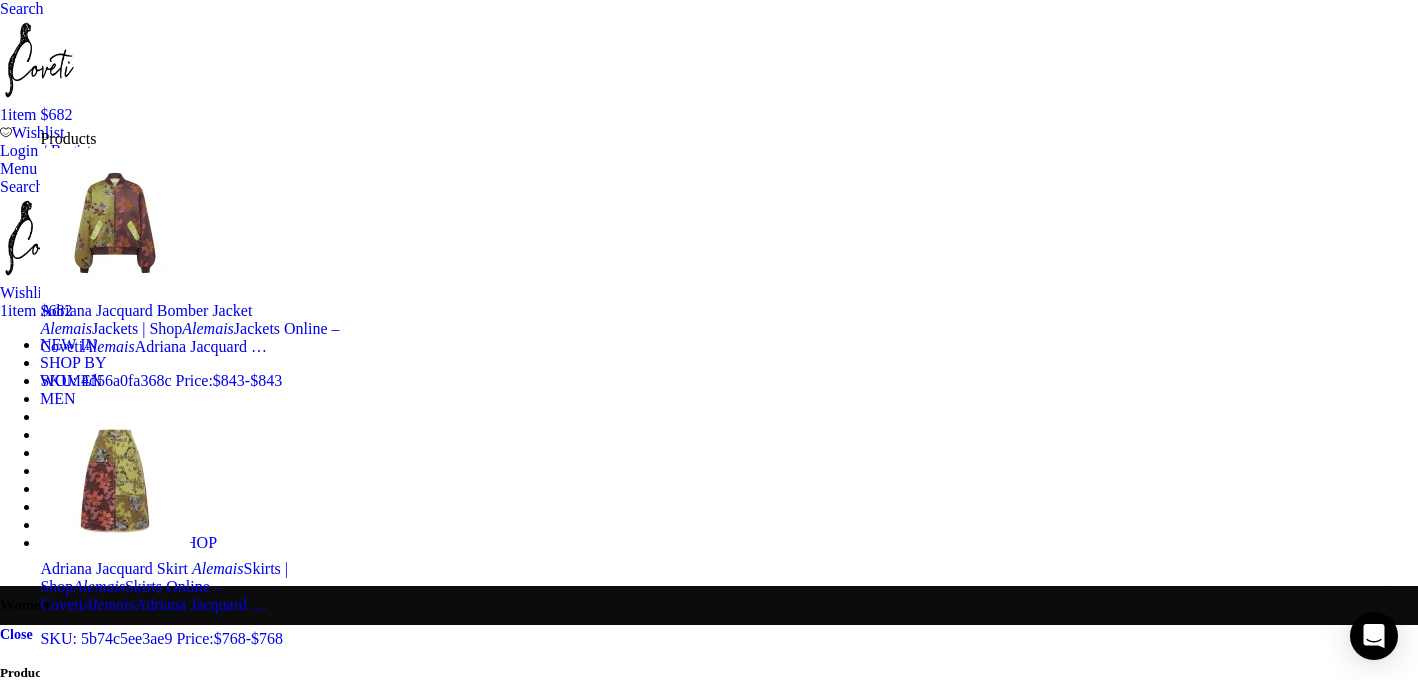 type on "alemais" 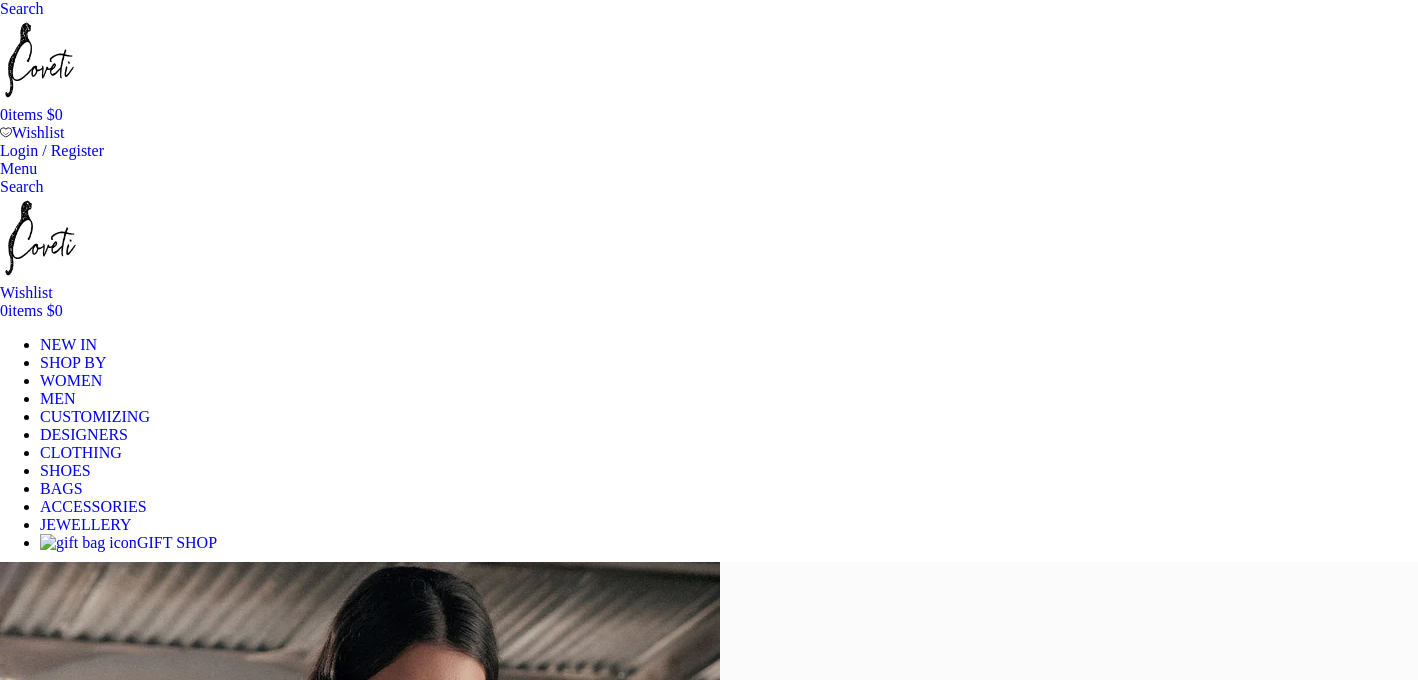 scroll, scrollTop: 0, scrollLeft: 0, axis: both 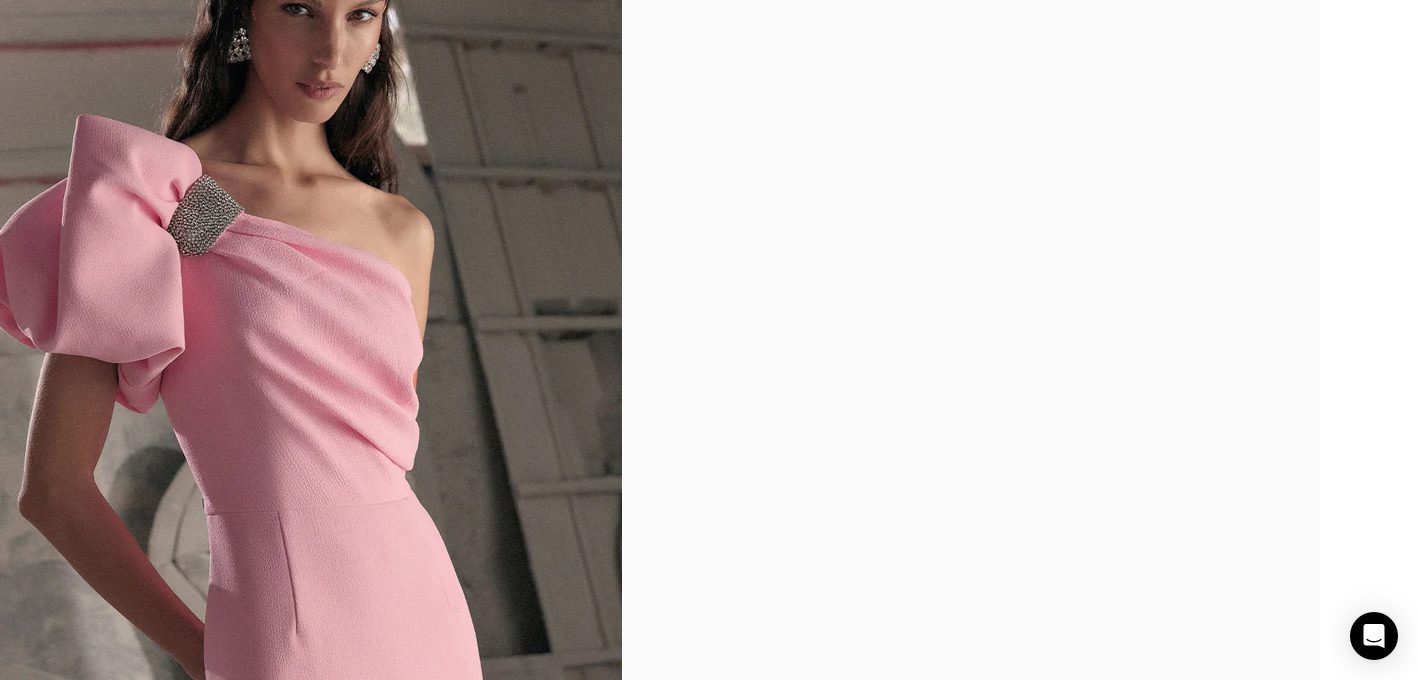 click at bounding box center (749, 2599) 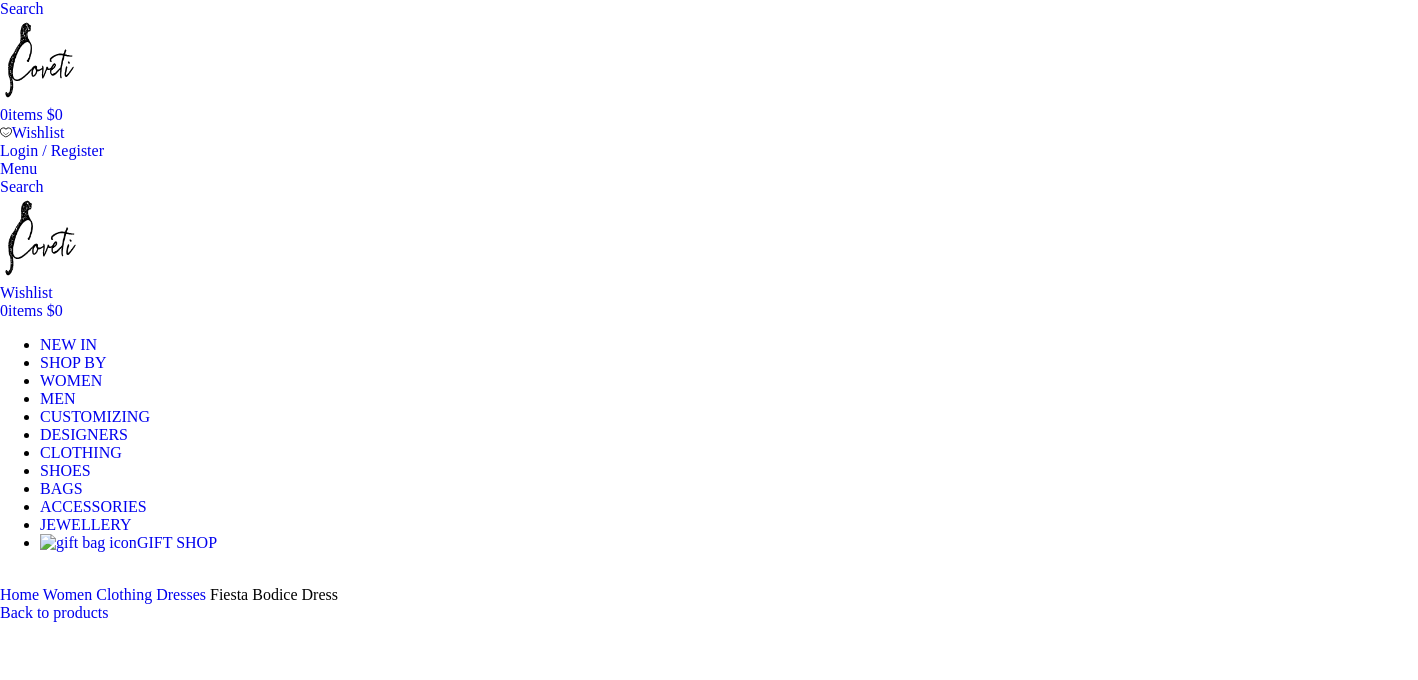 scroll, scrollTop: 0, scrollLeft: 0, axis: both 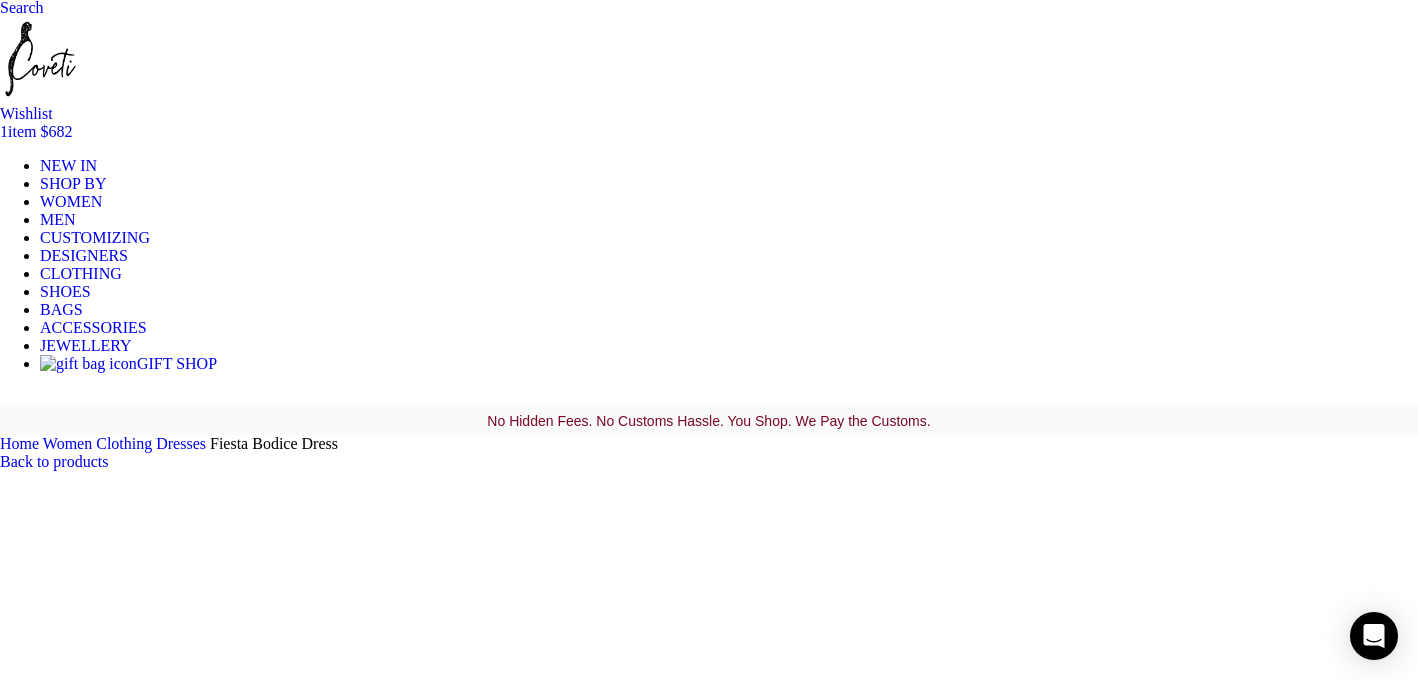 click on "Choose an option 4 UK 6 UK 8 UK 10 UK 12 UK 14 UK 16 UK" 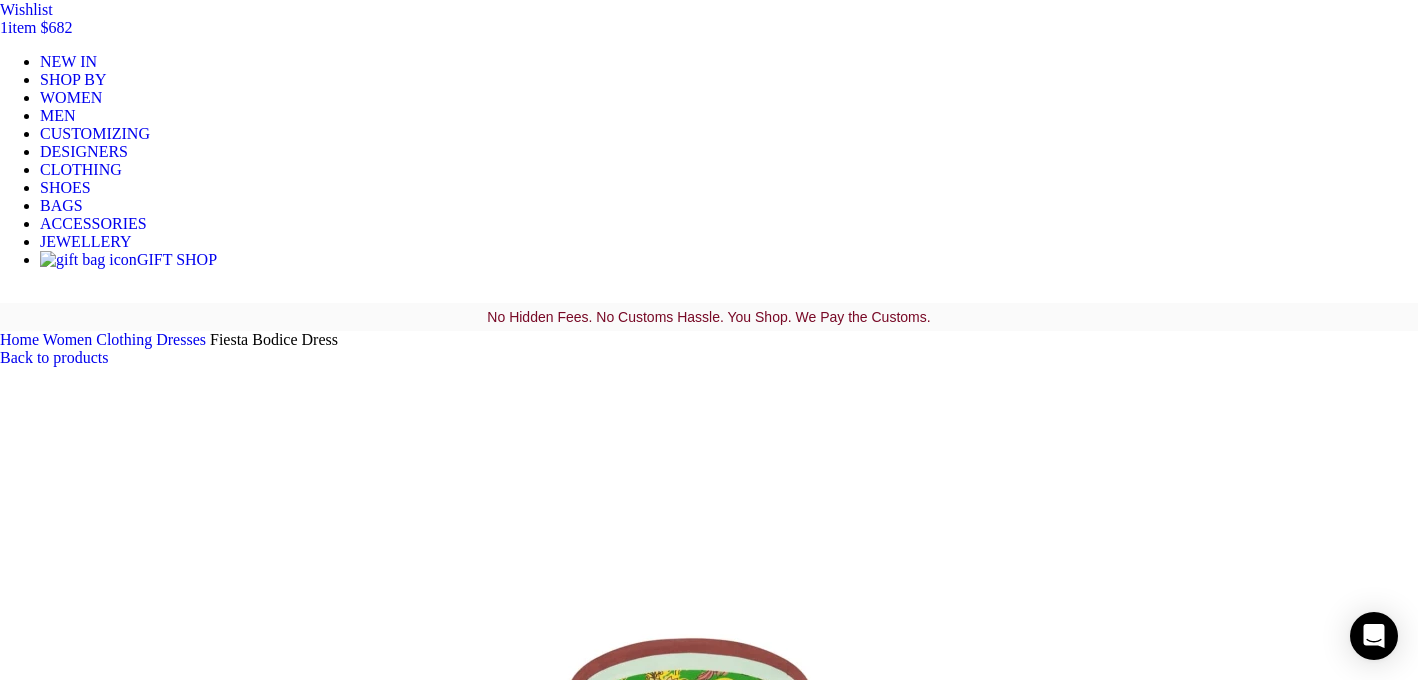 scroll, scrollTop: 288, scrollLeft: 0, axis: vertical 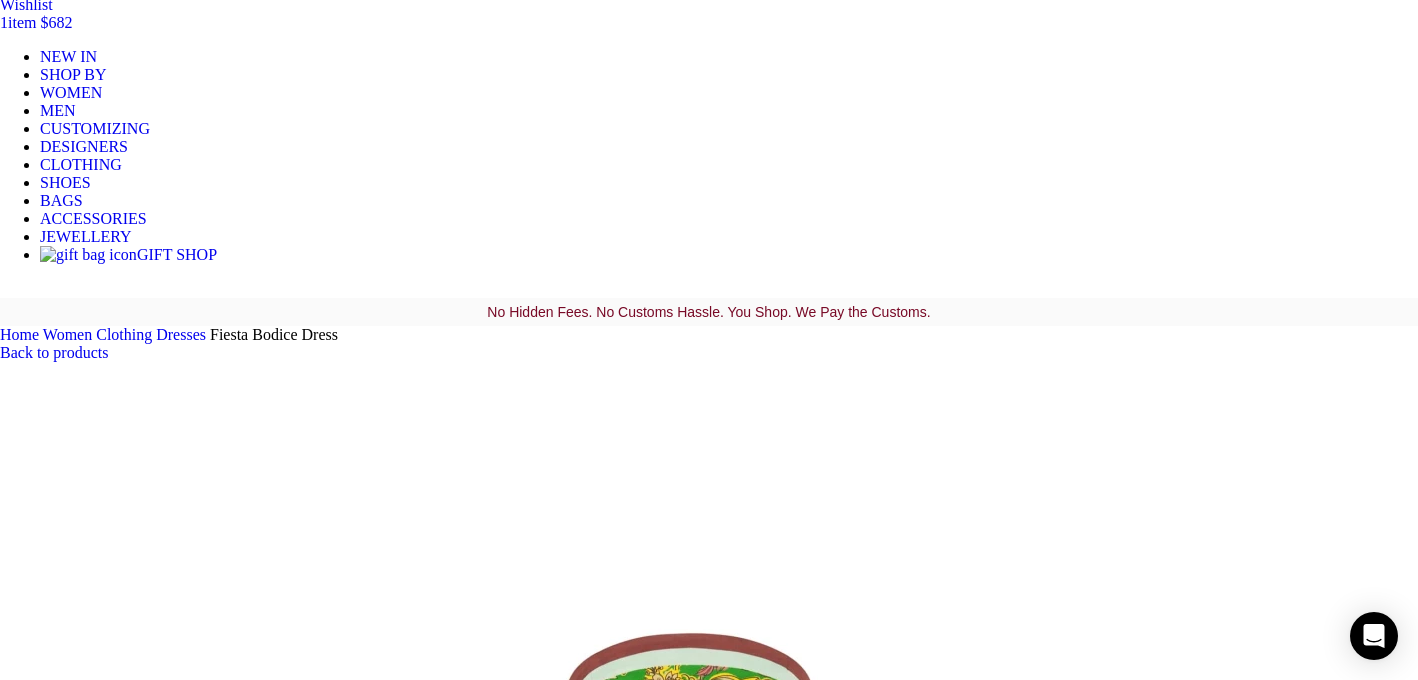 click on "Choose an option 4 UK 6 UK 8 UK 10 UK 12 UK 14 UK 16 UK" 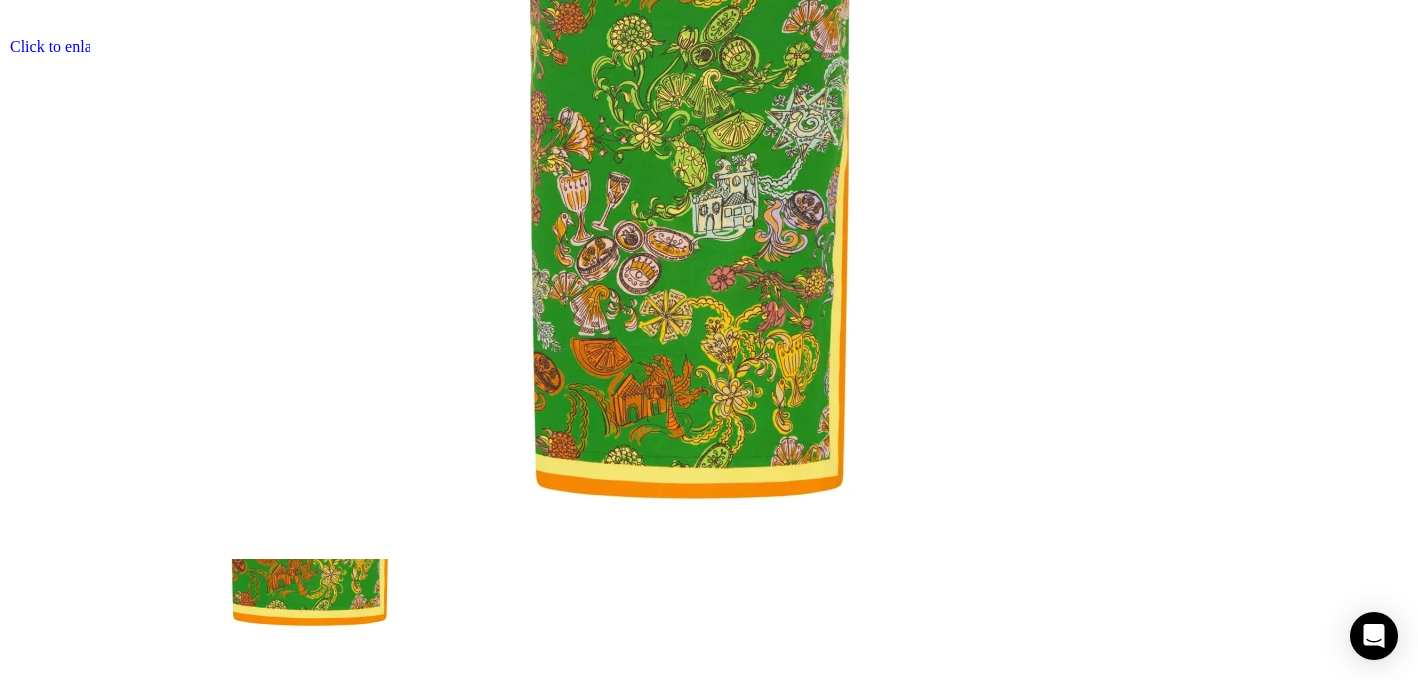 scroll, scrollTop: 1441, scrollLeft: 0, axis: vertical 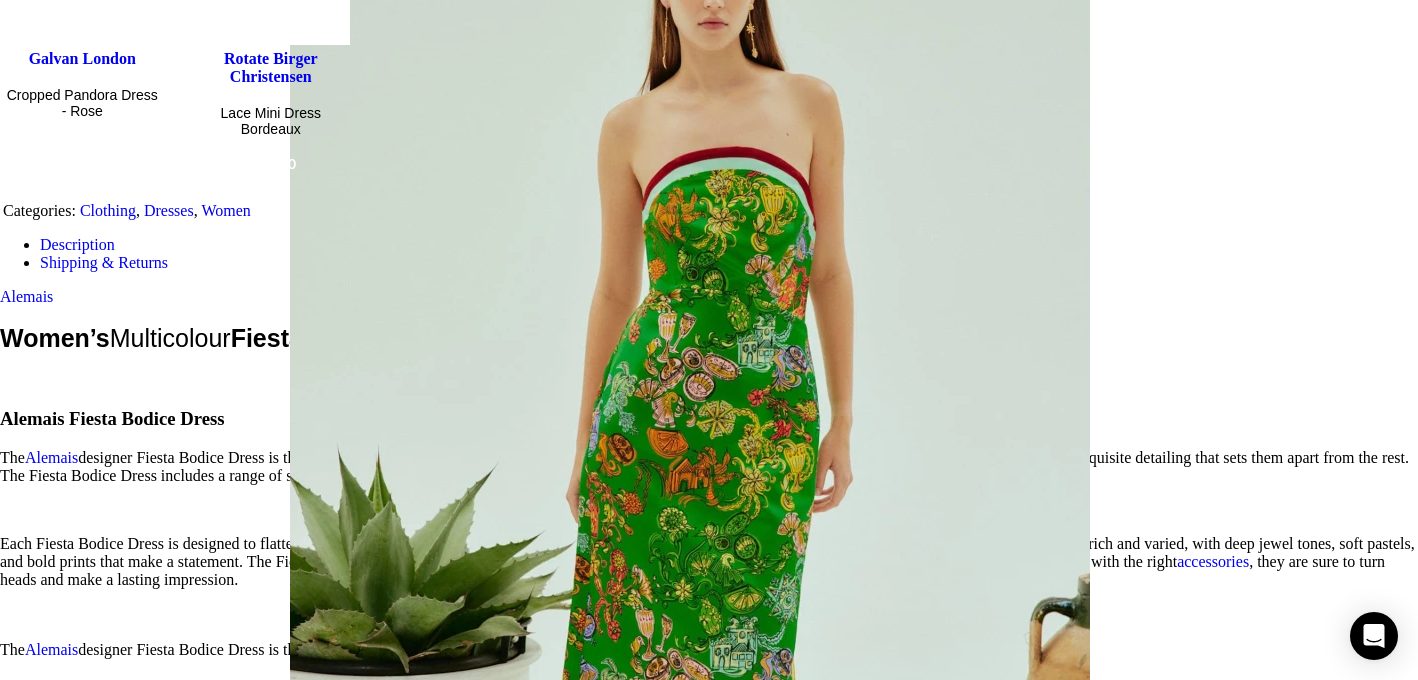 click at bounding box center (1394, 2273) 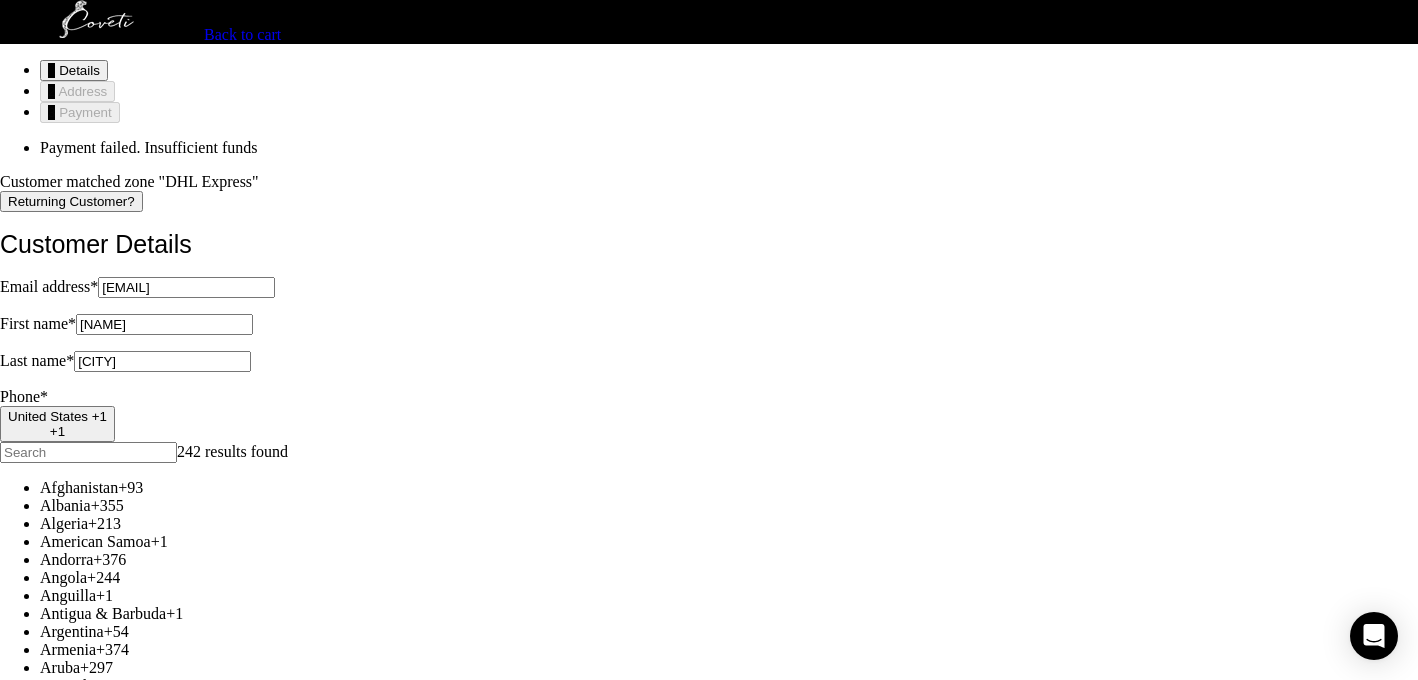 scroll, scrollTop: 0, scrollLeft: 0, axis: both 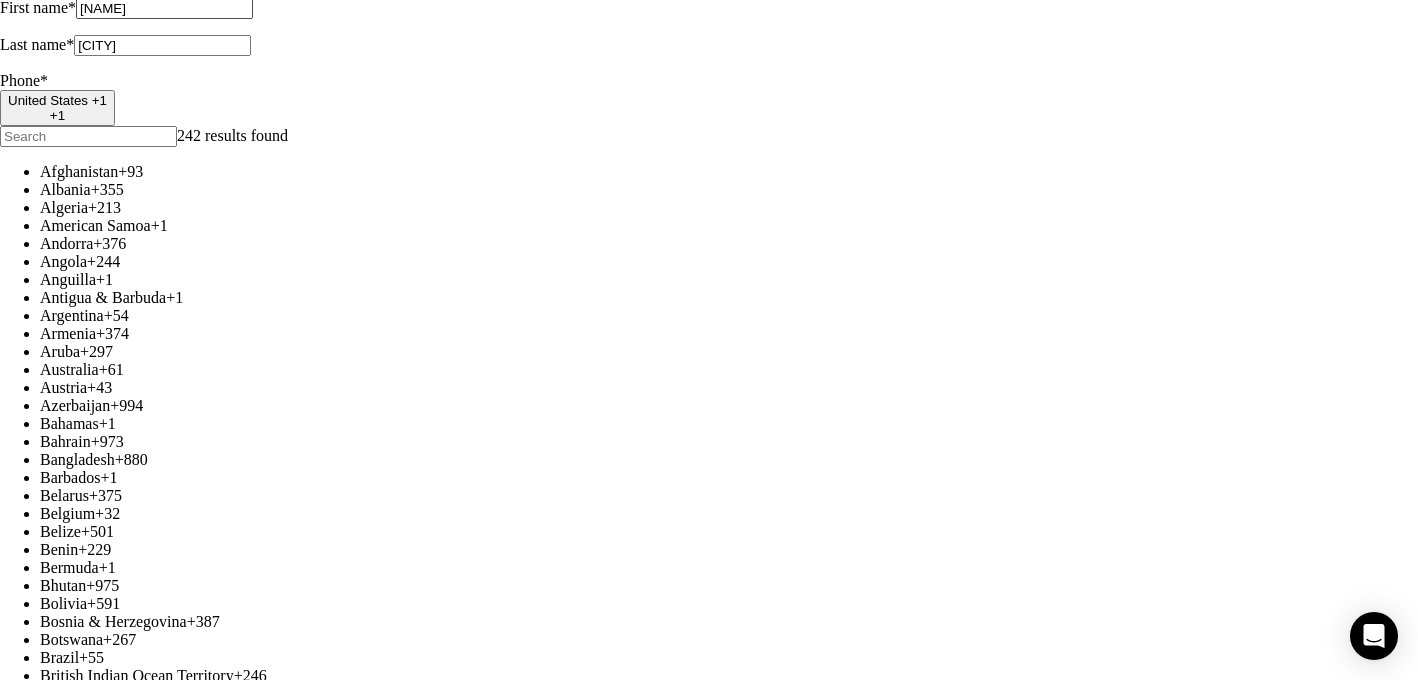 click on "Continue" at bounding box center (34, 4618) 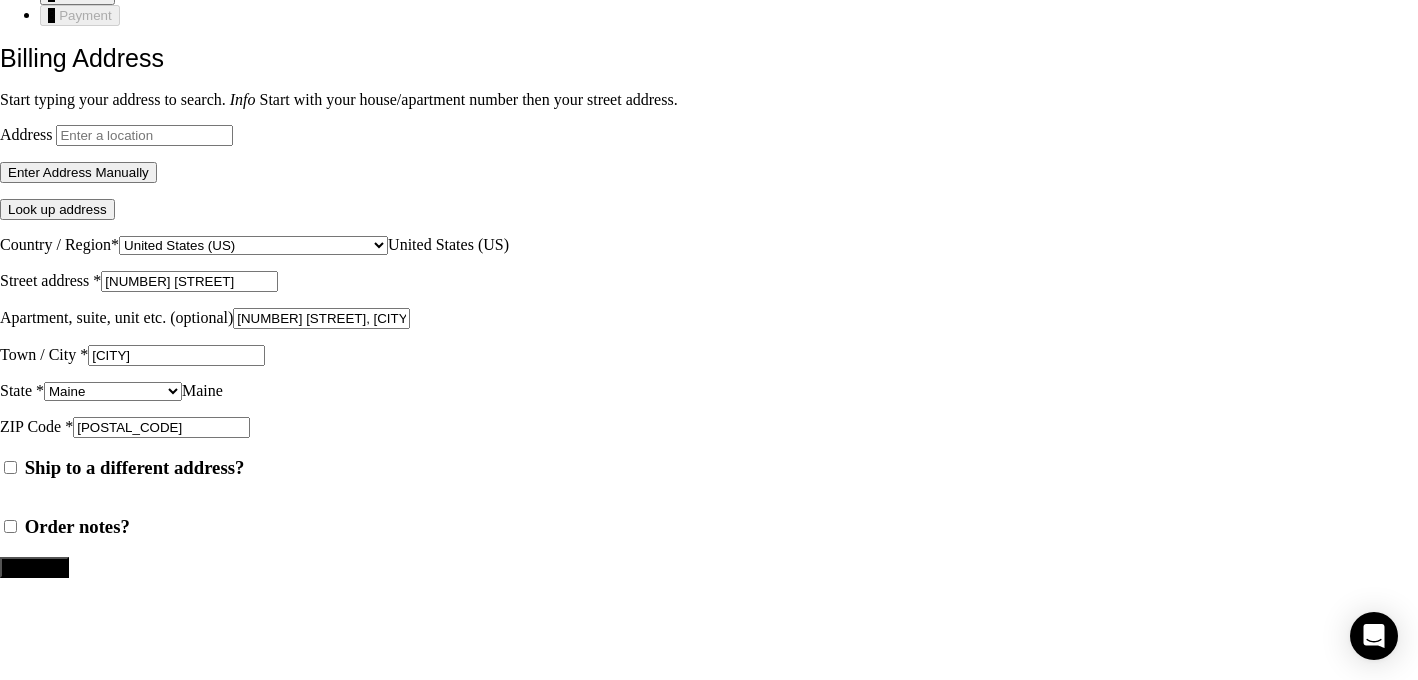 scroll, scrollTop: 516, scrollLeft: 0, axis: vertical 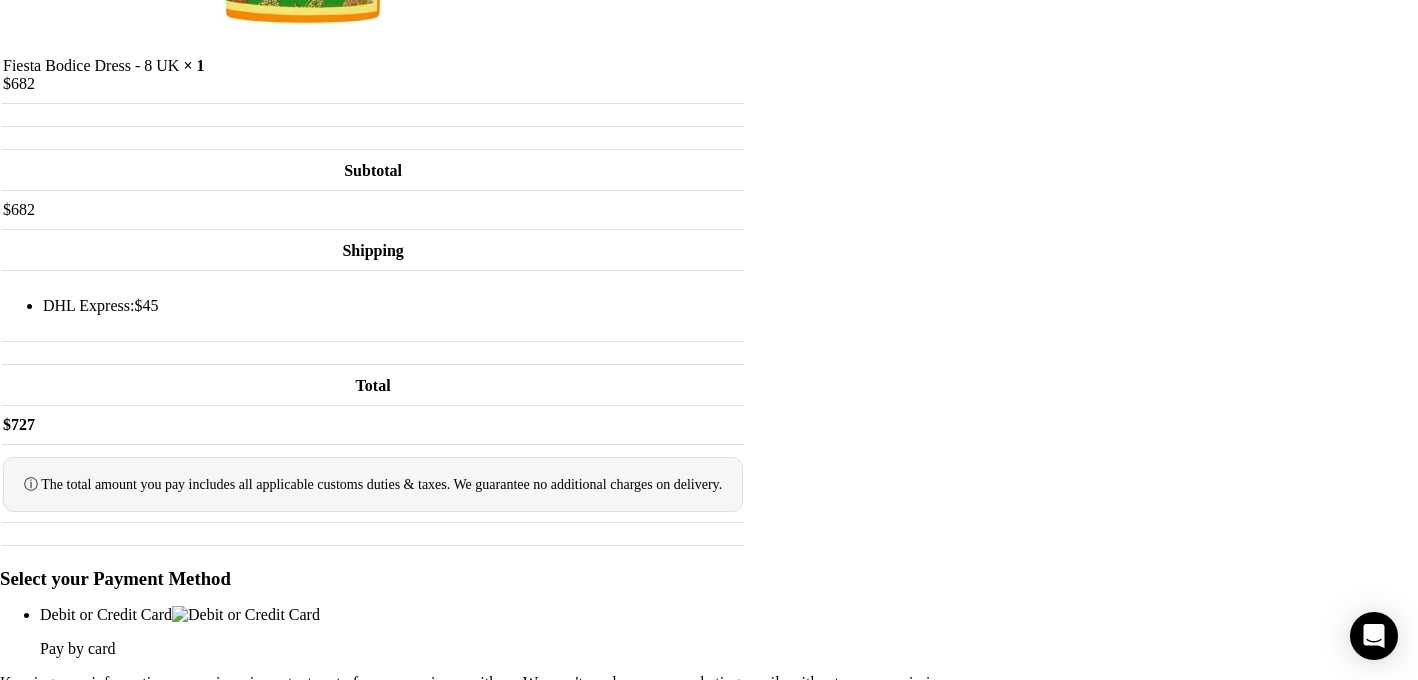 click on "I have read and agree to the website  terms and conditions" at bounding box center [205, 736] 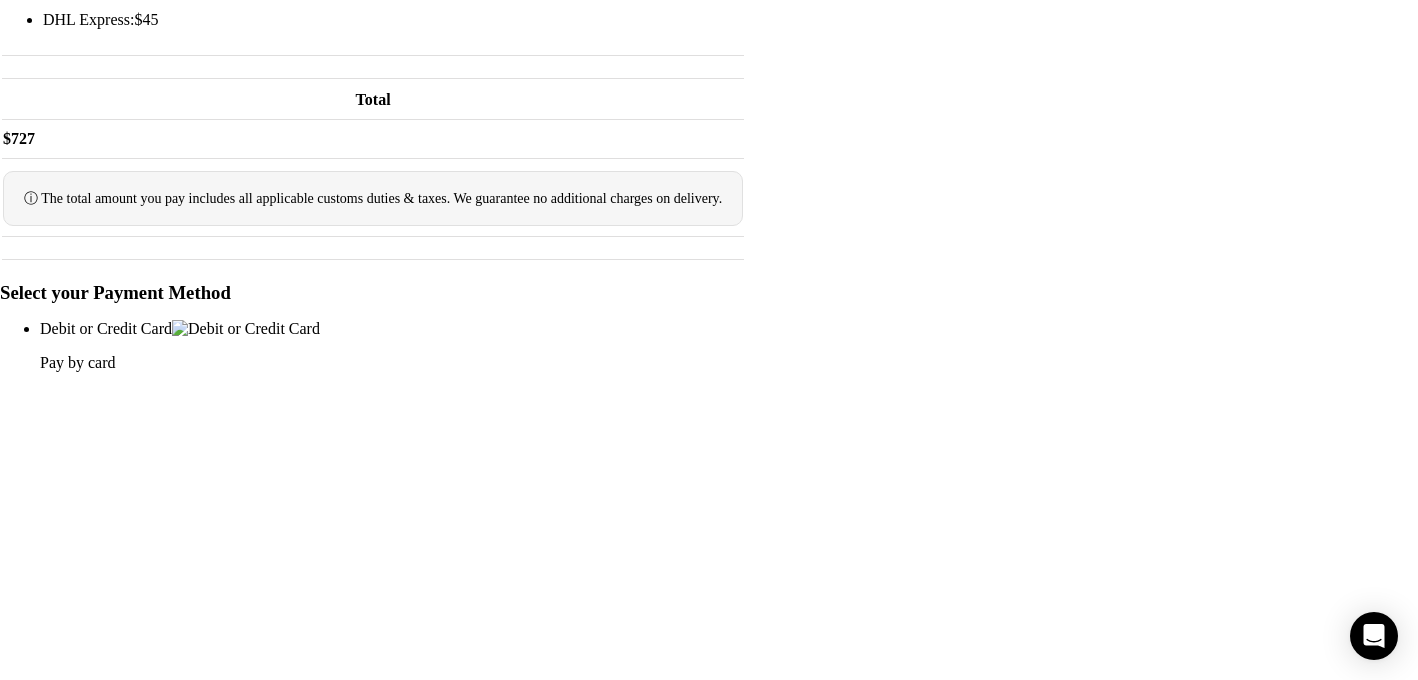 scroll, scrollTop: 1132, scrollLeft: 0, axis: vertical 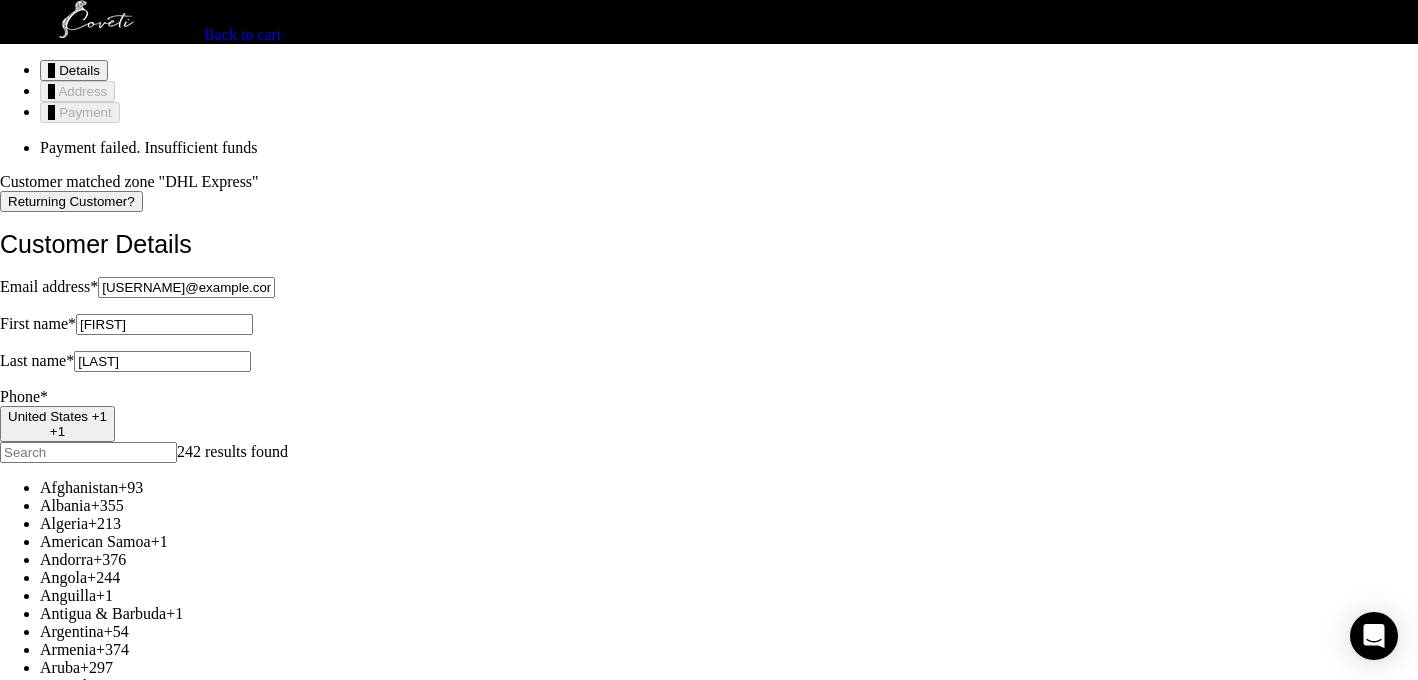 click on "Payment failed. Insufficient funds" at bounding box center [729, 148] 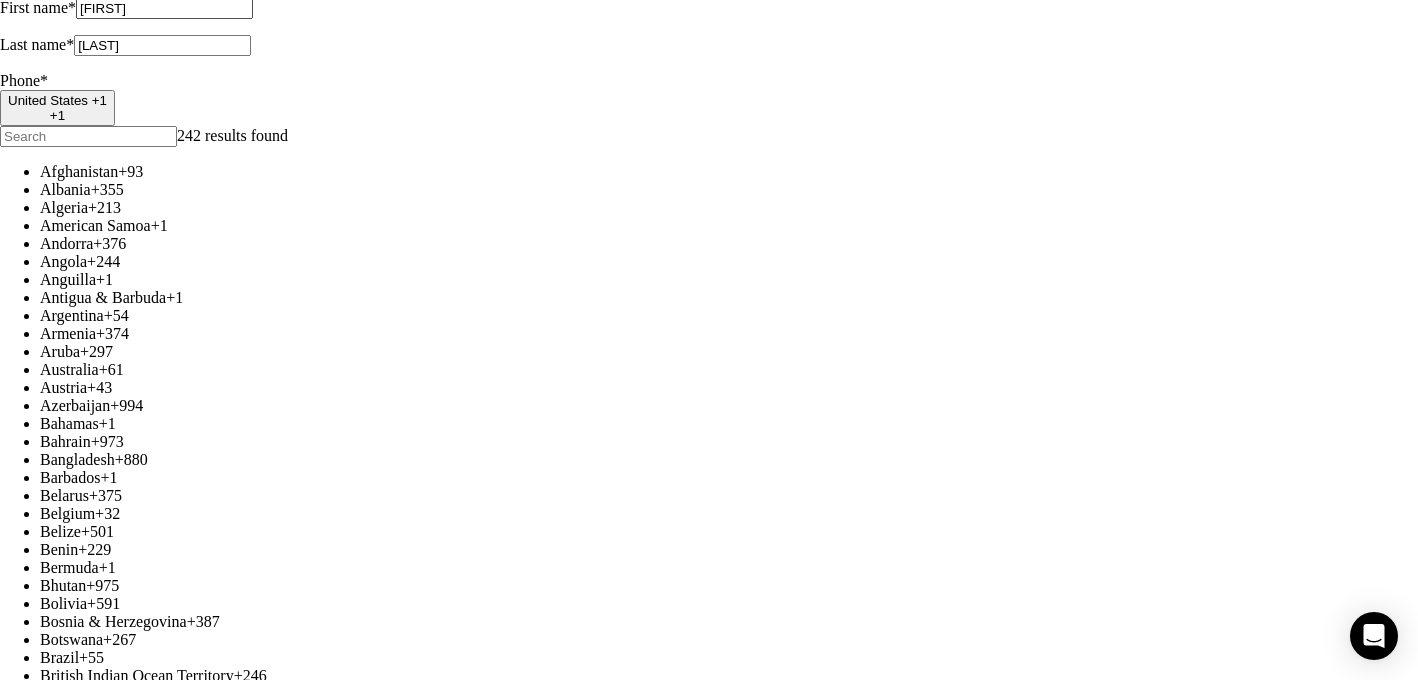 click on "Continue" at bounding box center (34, 4618) 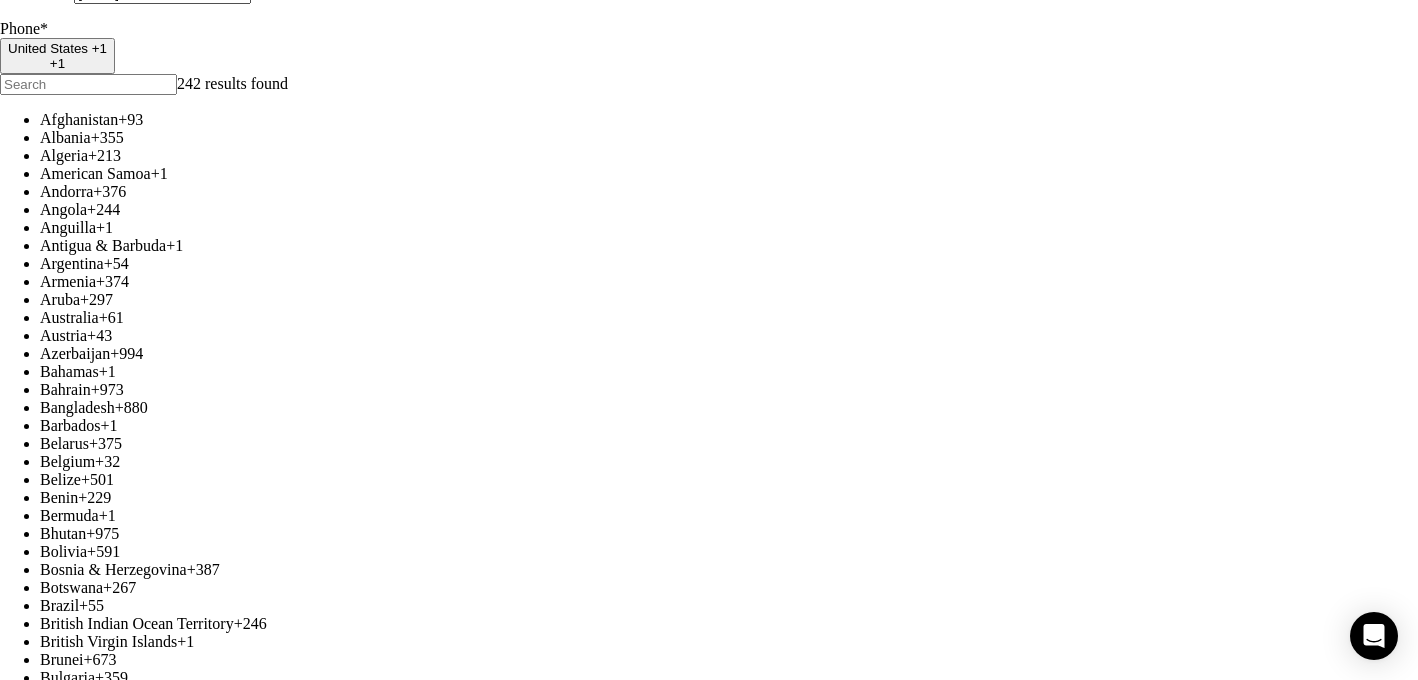 scroll, scrollTop: 148, scrollLeft: 0, axis: vertical 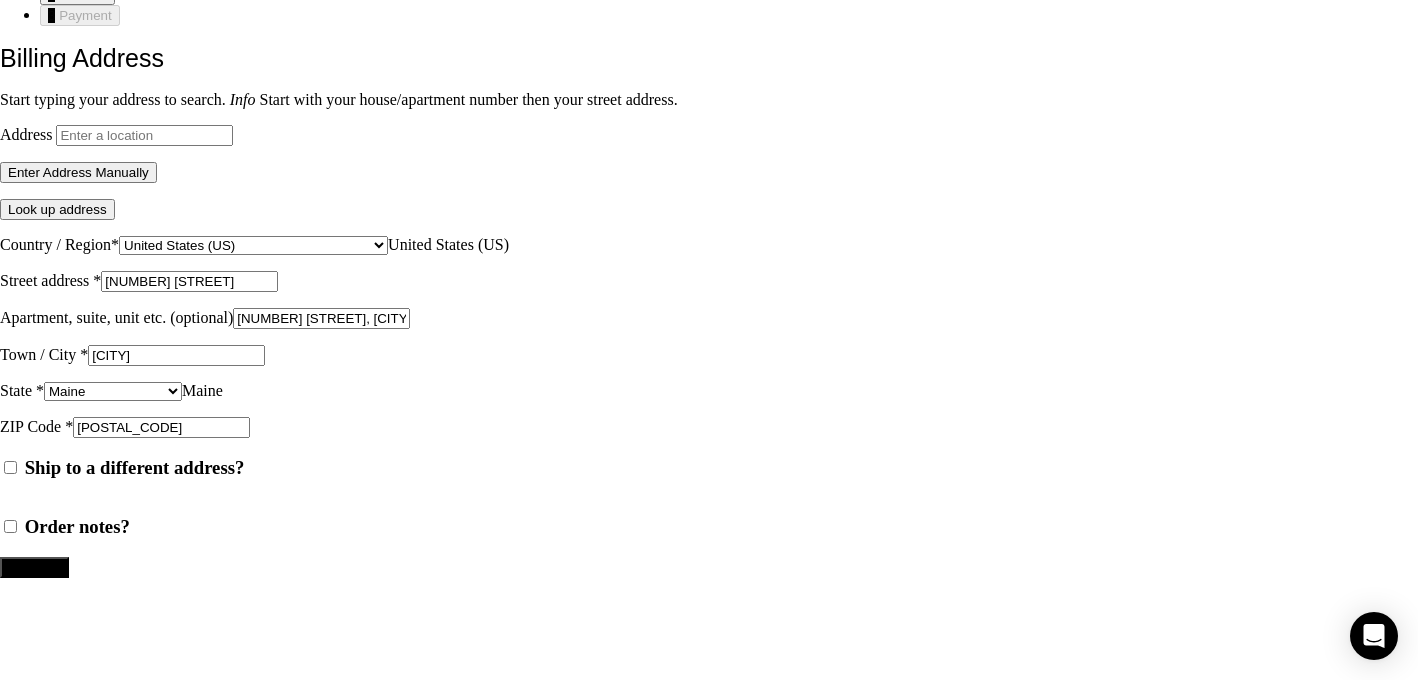 click on "Continue" at bounding box center (34, 567) 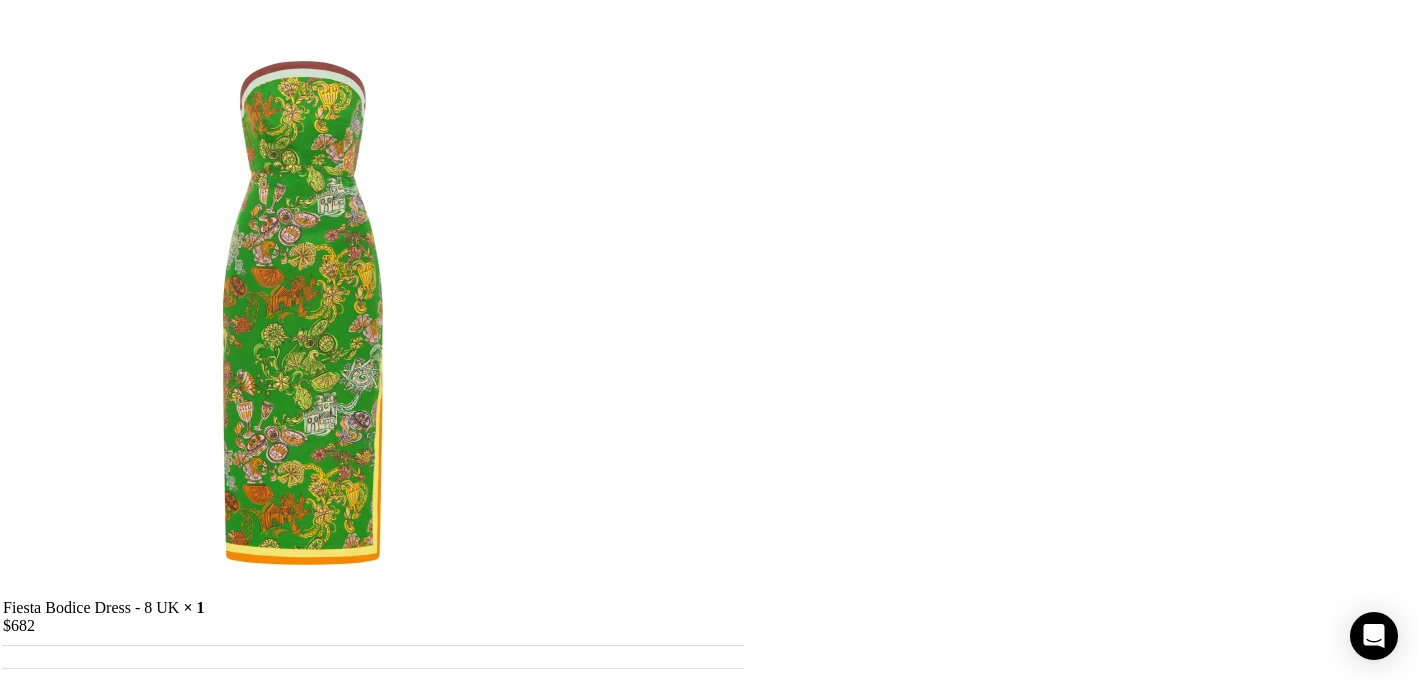 scroll, scrollTop: 766, scrollLeft: 0, axis: vertical 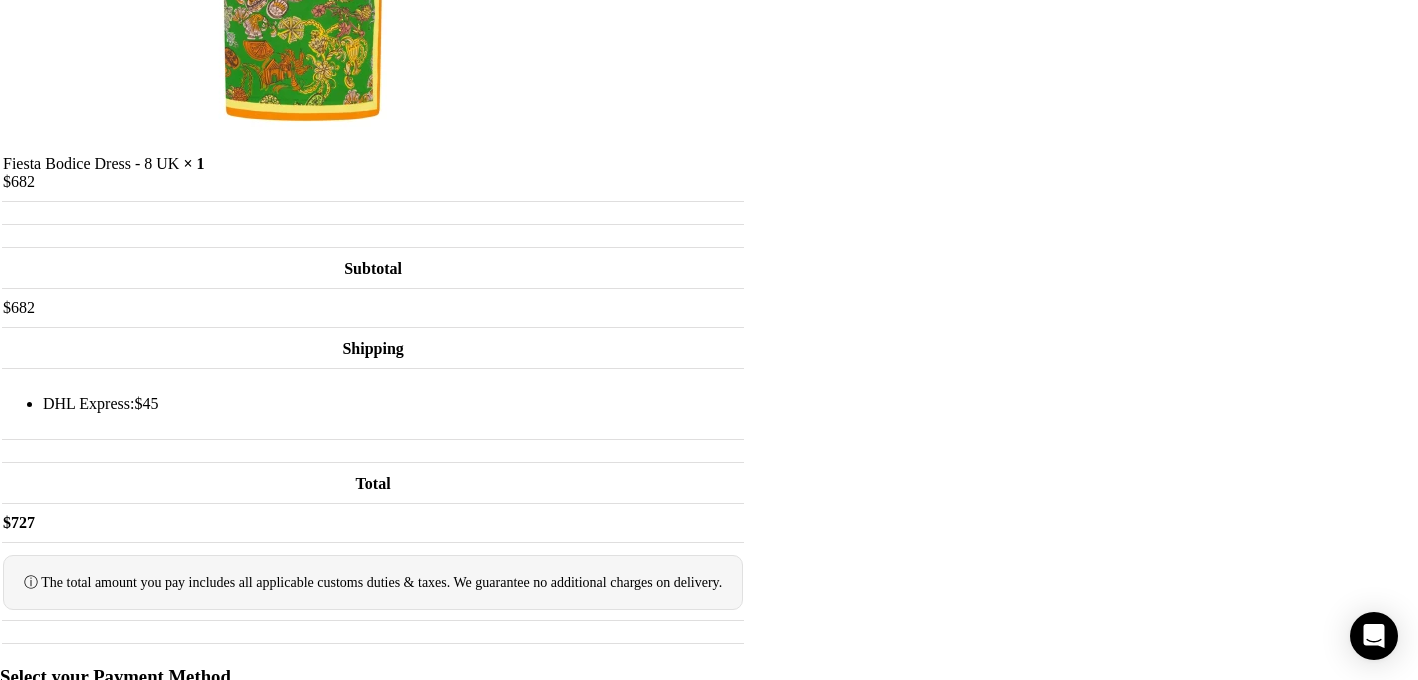 click on "terms and conditions" at bounding box center [320, 834] 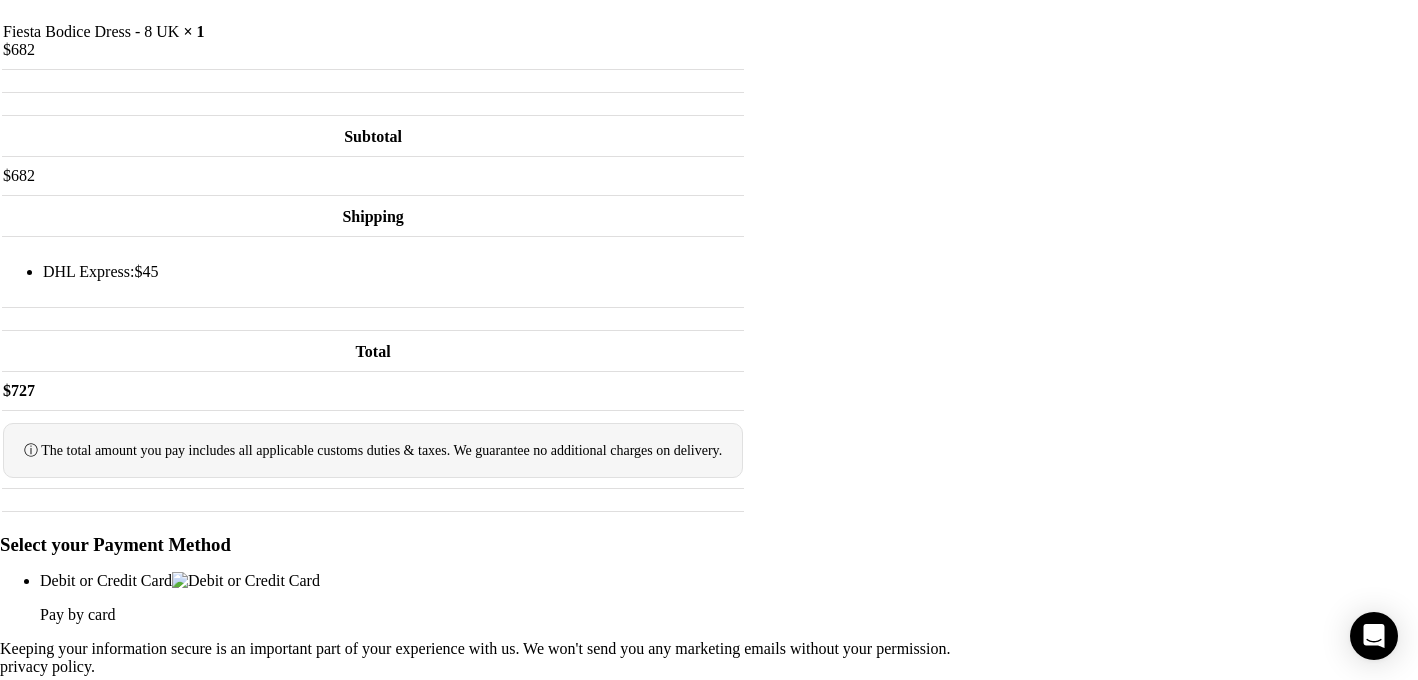 scroll, scrollTop: 975, scrollLeft: 0, axis: vertical 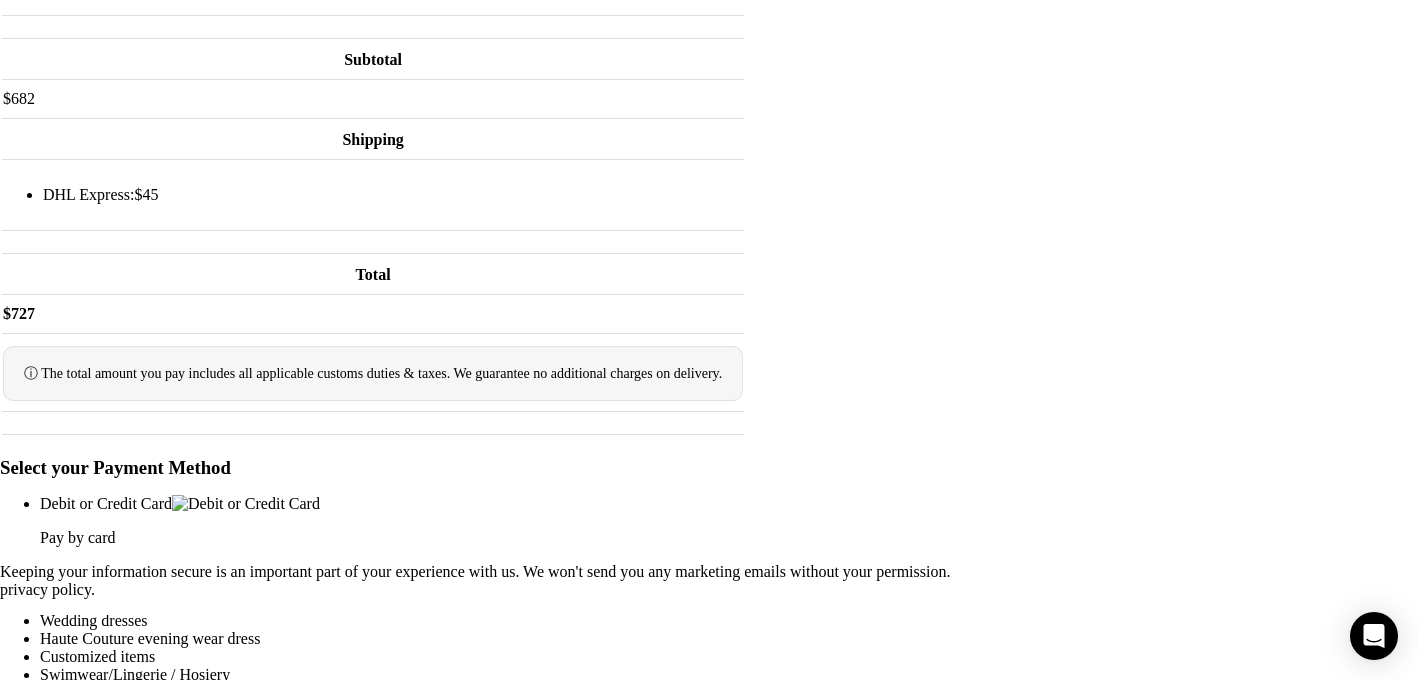 click on "I have read and agree to the website  terms and conditions" at bounding box center (205, 841) 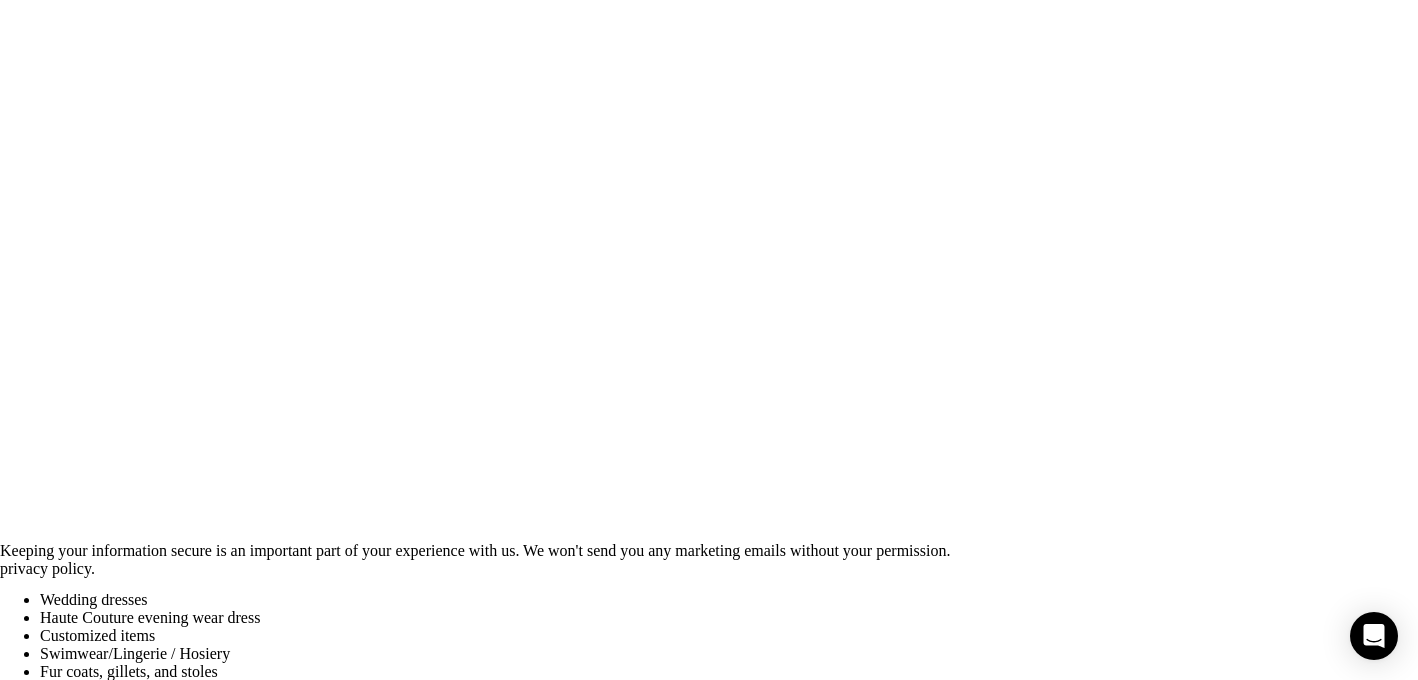 scroll, scrollTop: 1651, scrollLeft: 0, axis: vertical 